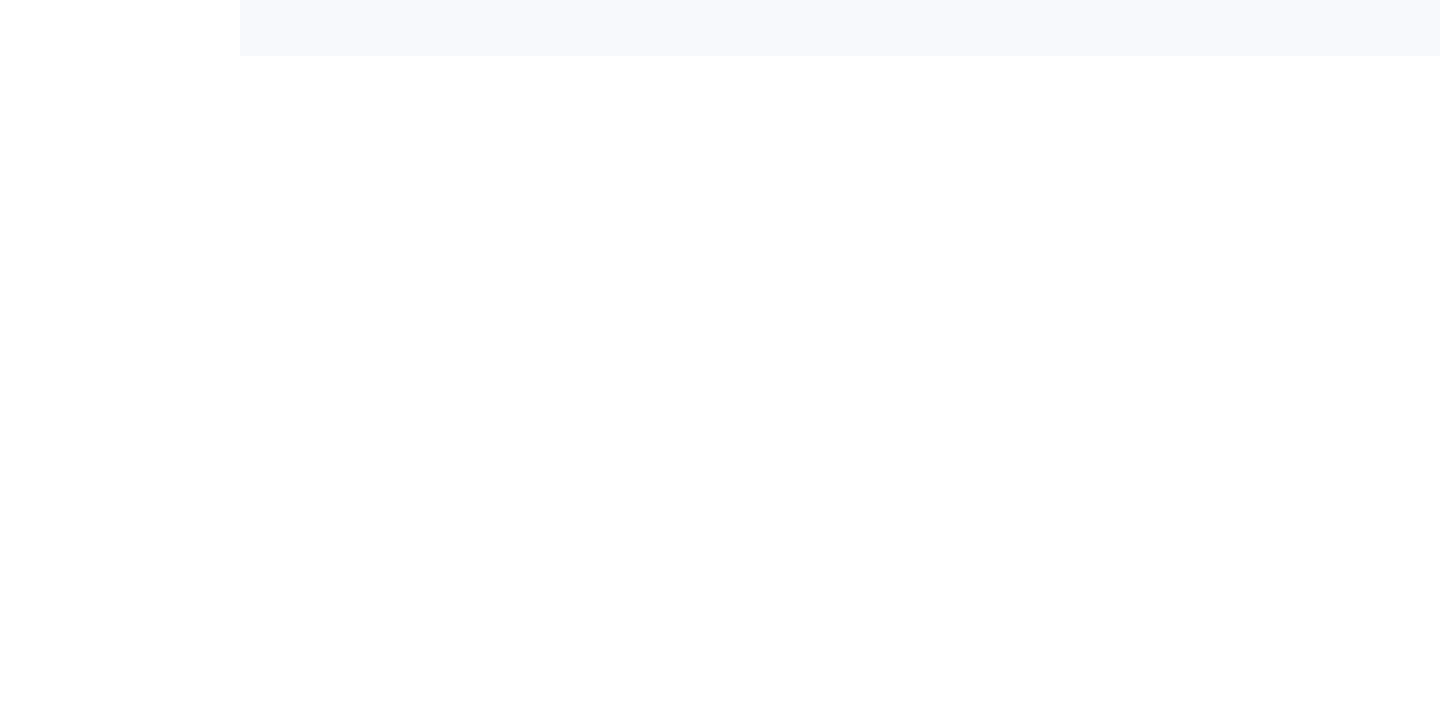 scroll, scrollTop: 0, scrollLeft: 0, axis: both 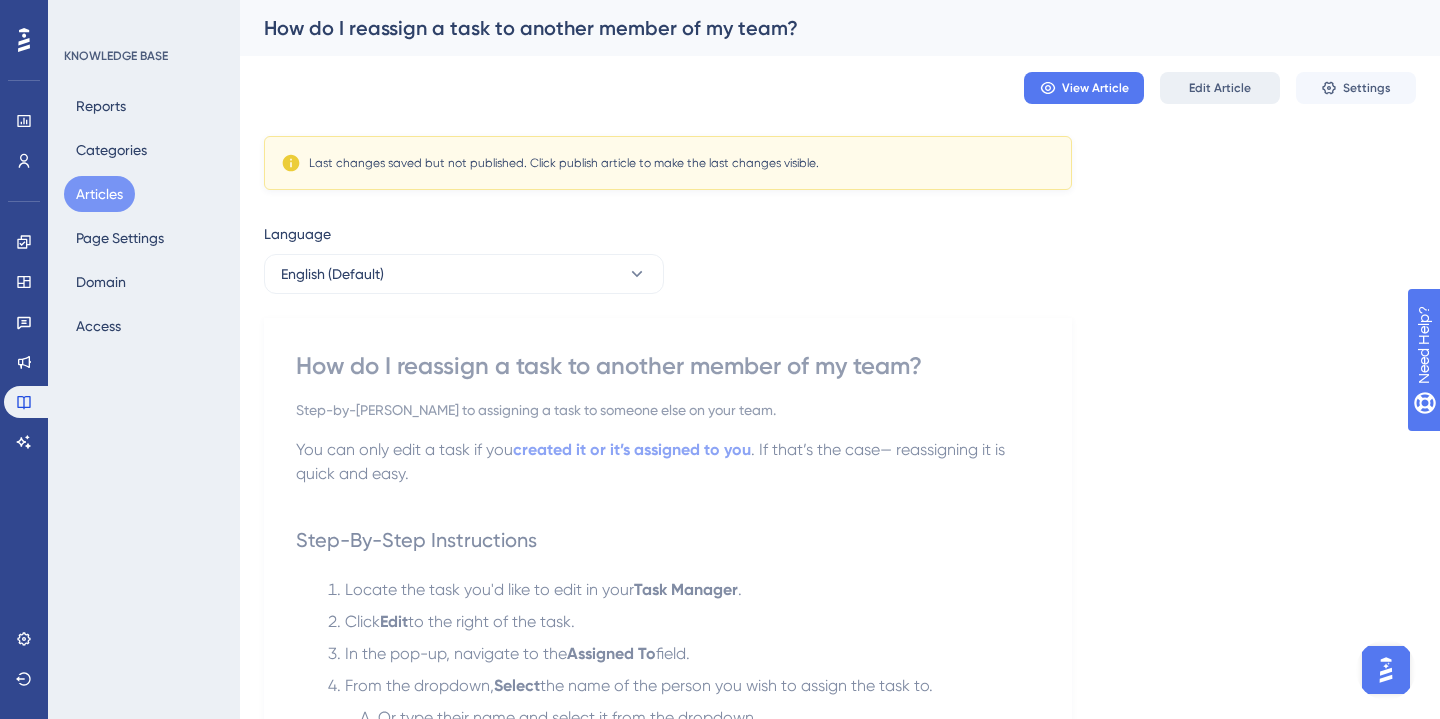 click on "Edit Article" at bounding box center [1220, 88] 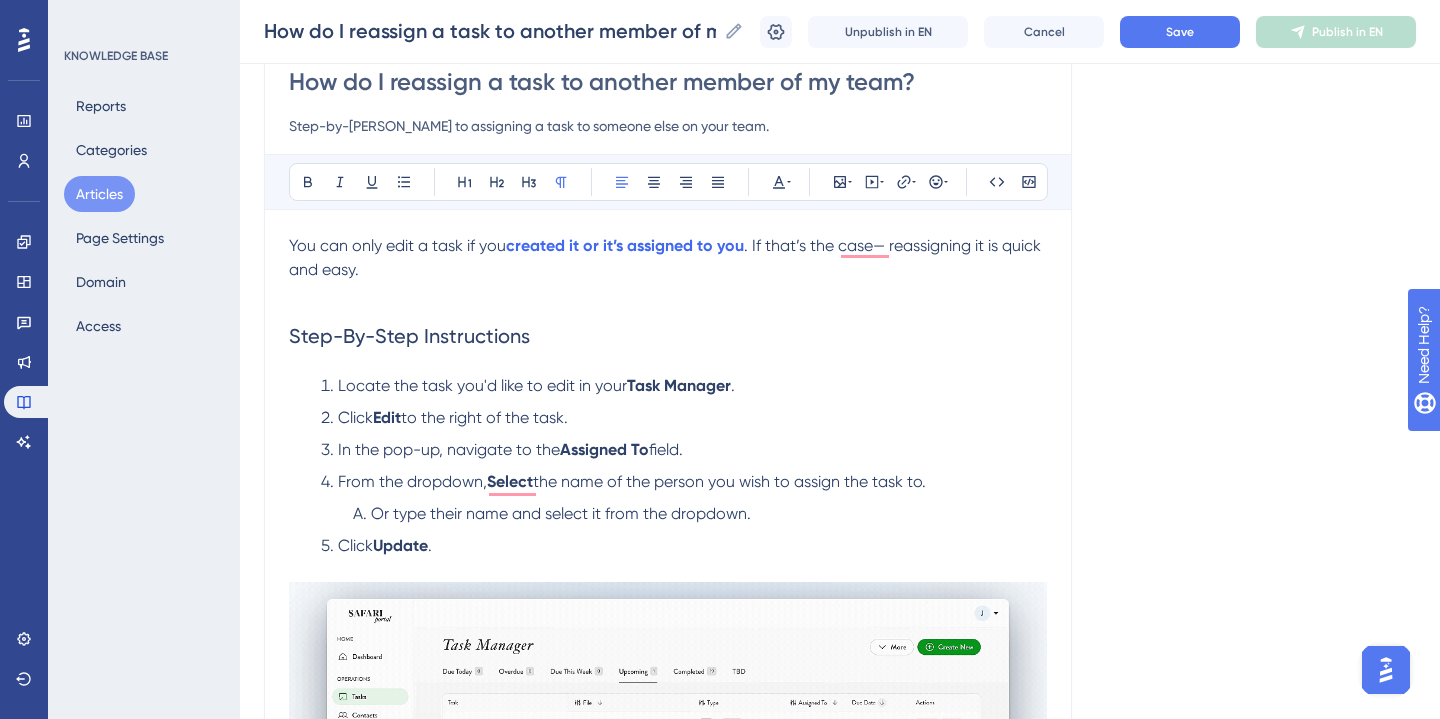 scroll, scrollTop: 197, scrollLeft: 0, axis: vertical 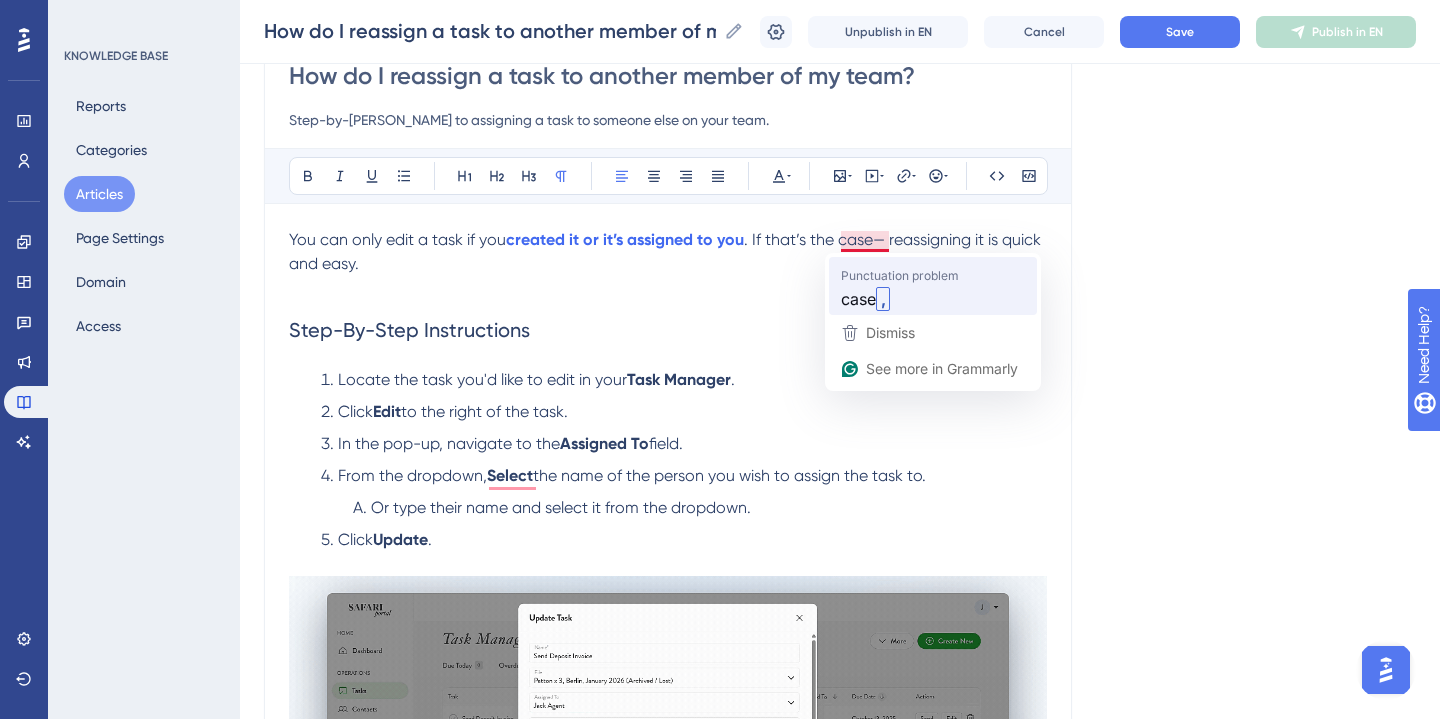 type 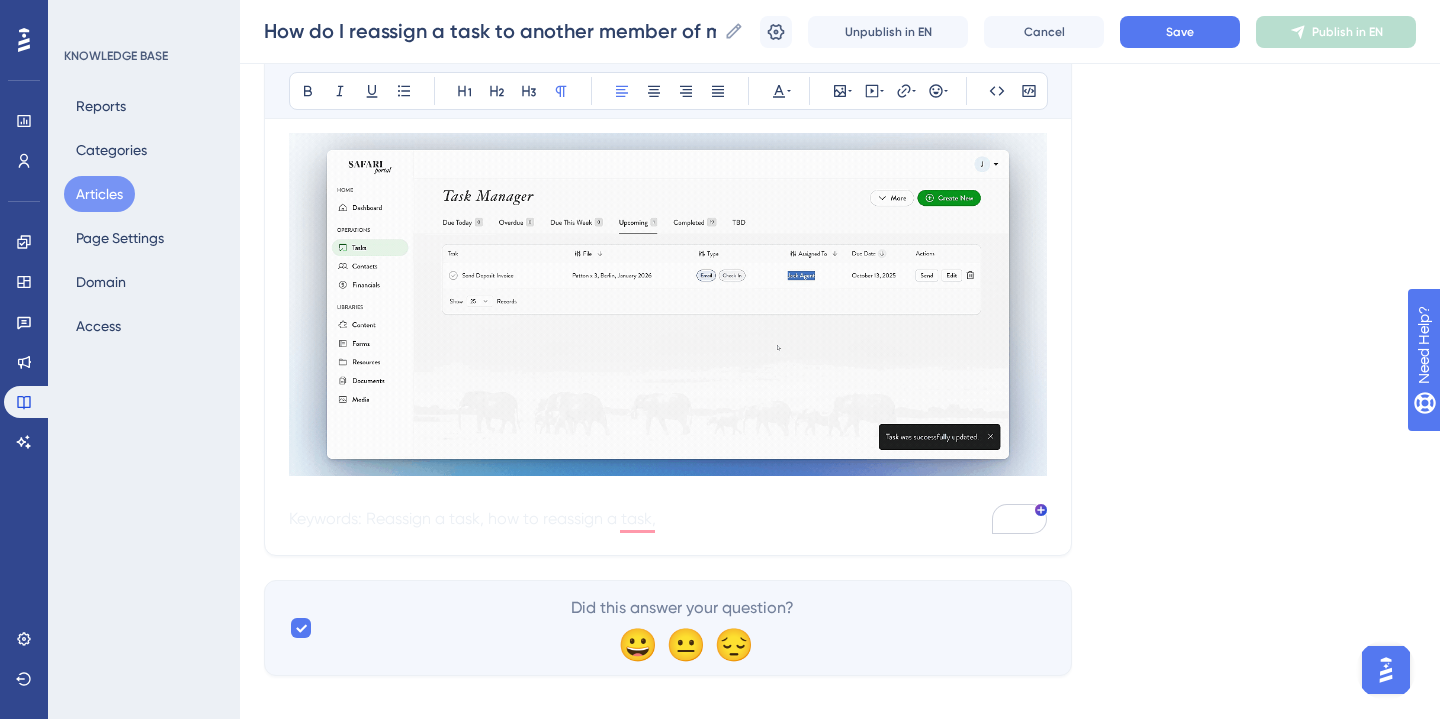 scroll, scrollTop: 664, scrollLeft: 0, axis: vertical 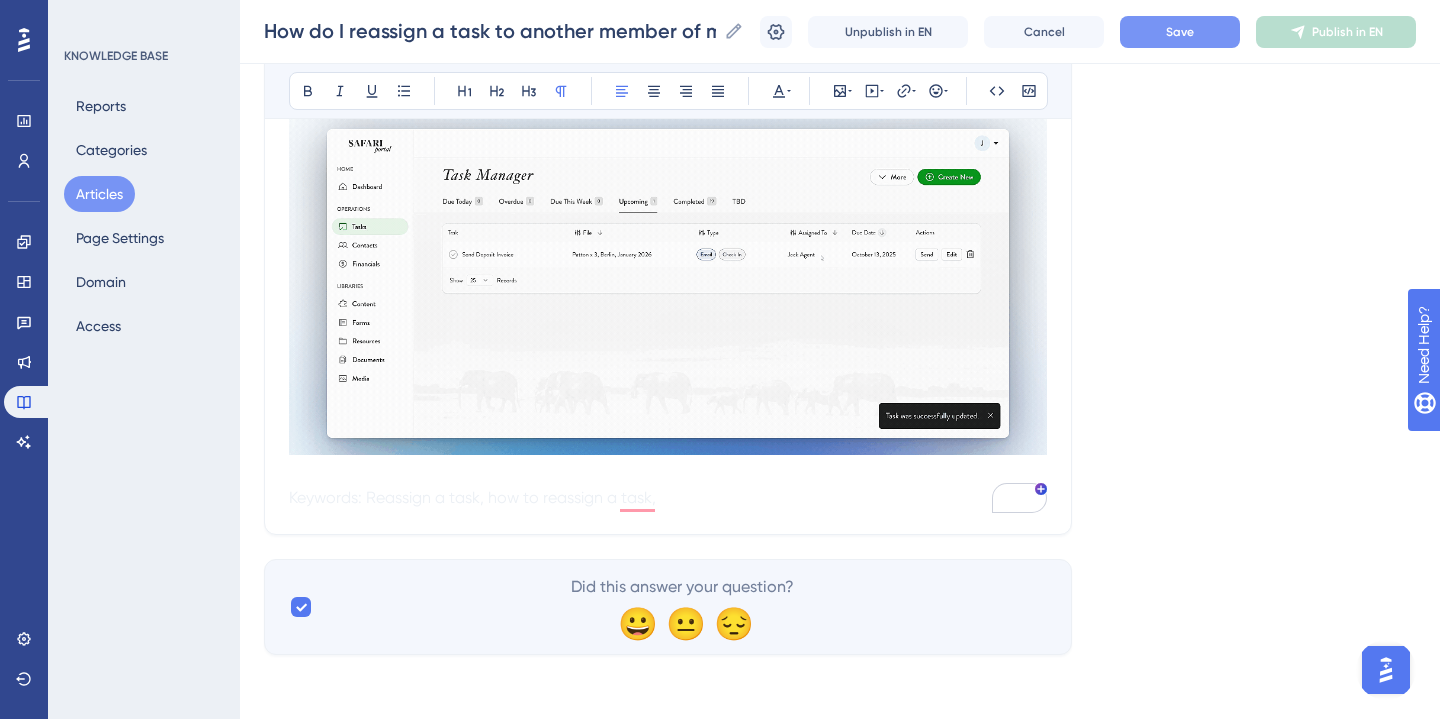 click on "Save" at bounding box center [1180, 32] 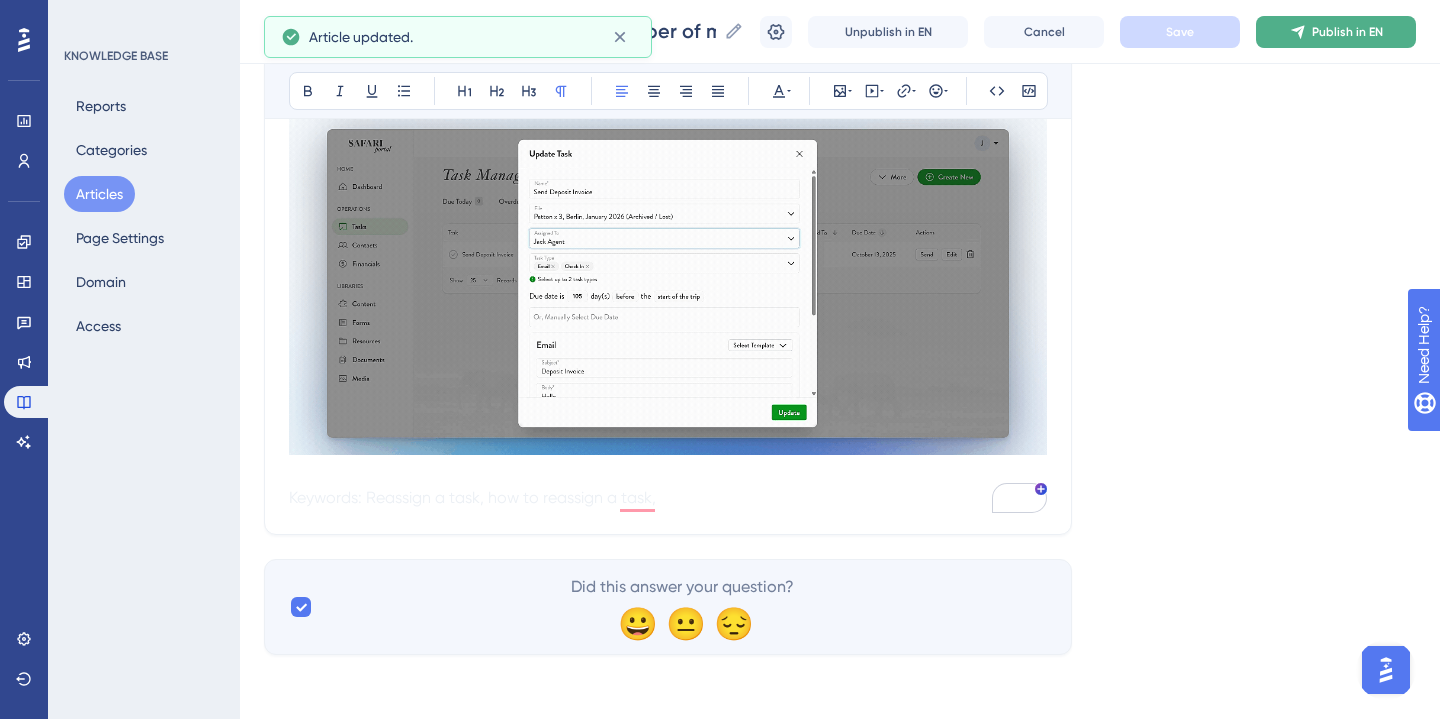 click on "Publish in EN" at bounding box center [1347, 32] 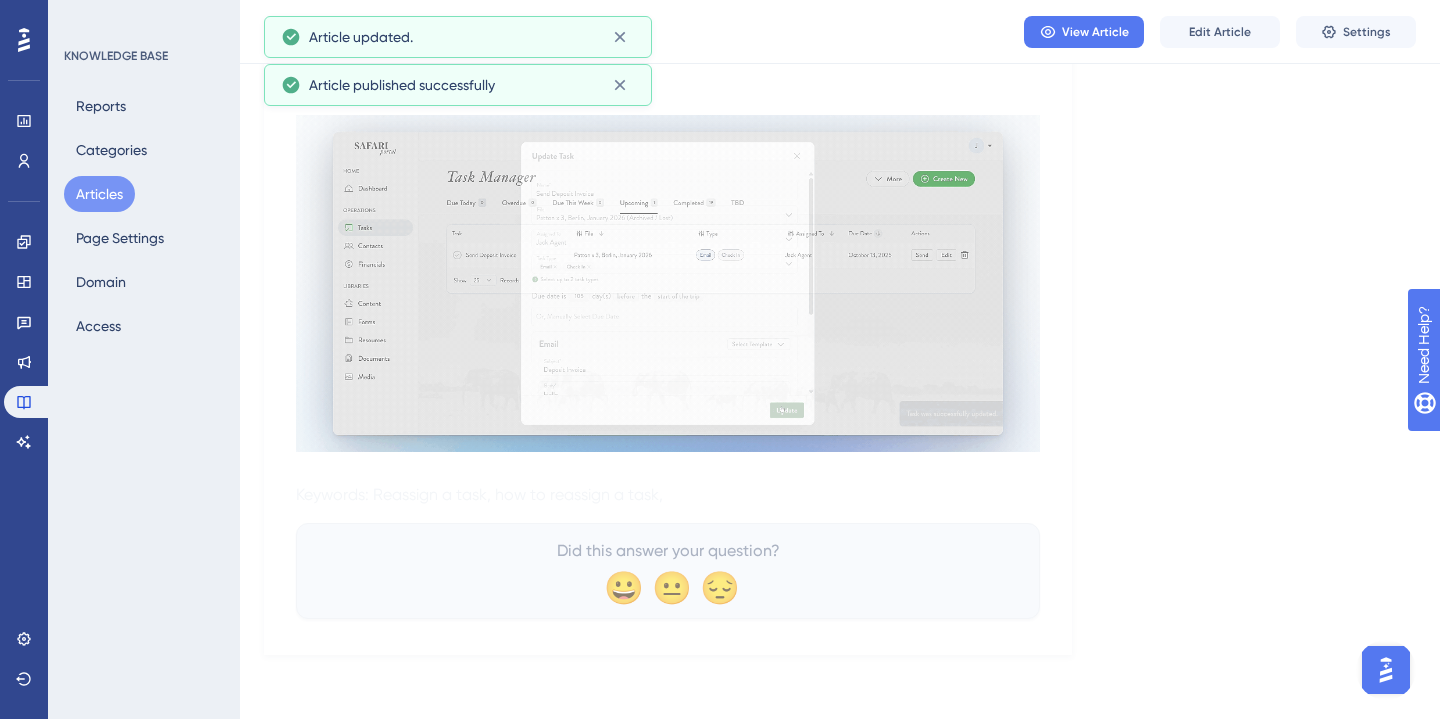 scroll, scrollTop: 580, scrollLeft: 0, axis: vertical 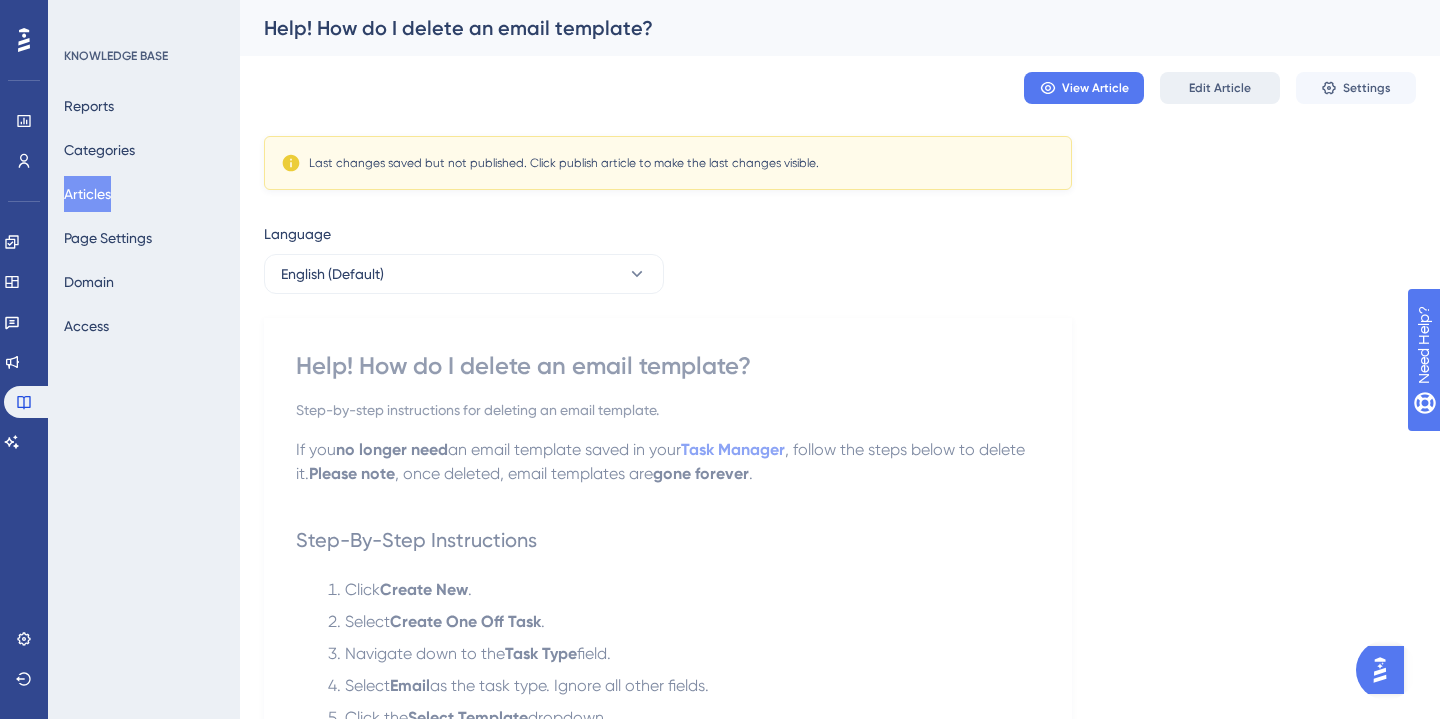 click on "Edit Article" at bounding box center [1220, 88] 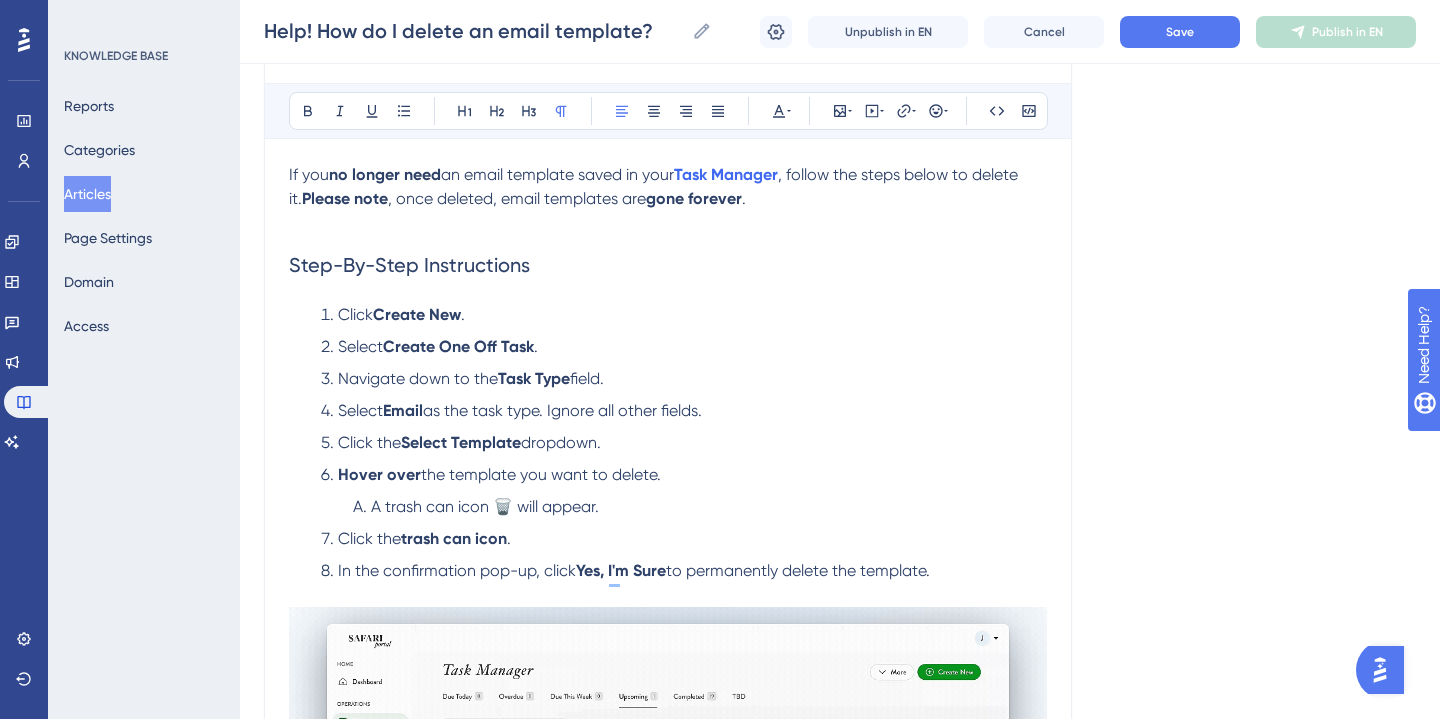 scroll, scrollTop: 222, scrollLeft: 0, axis: vertical 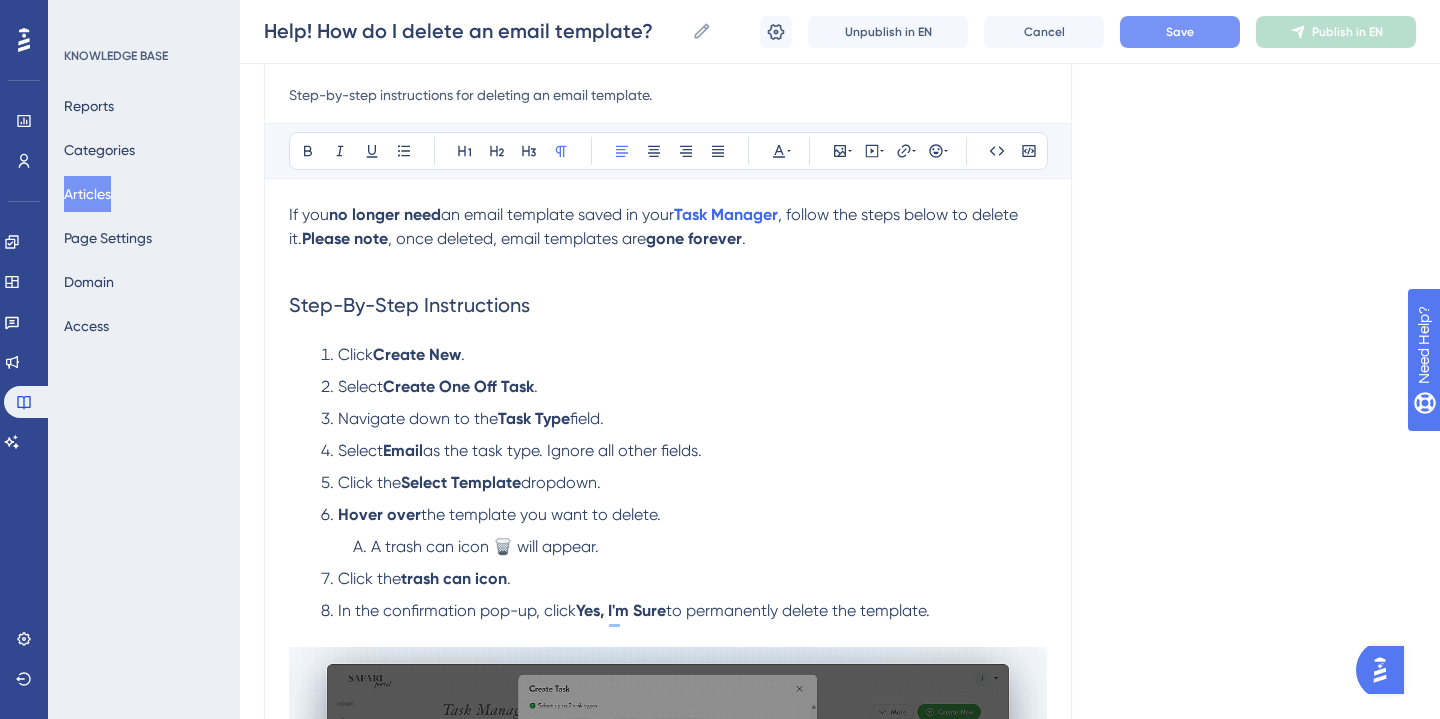 click on "Save" at bounding box center (1180, 32) 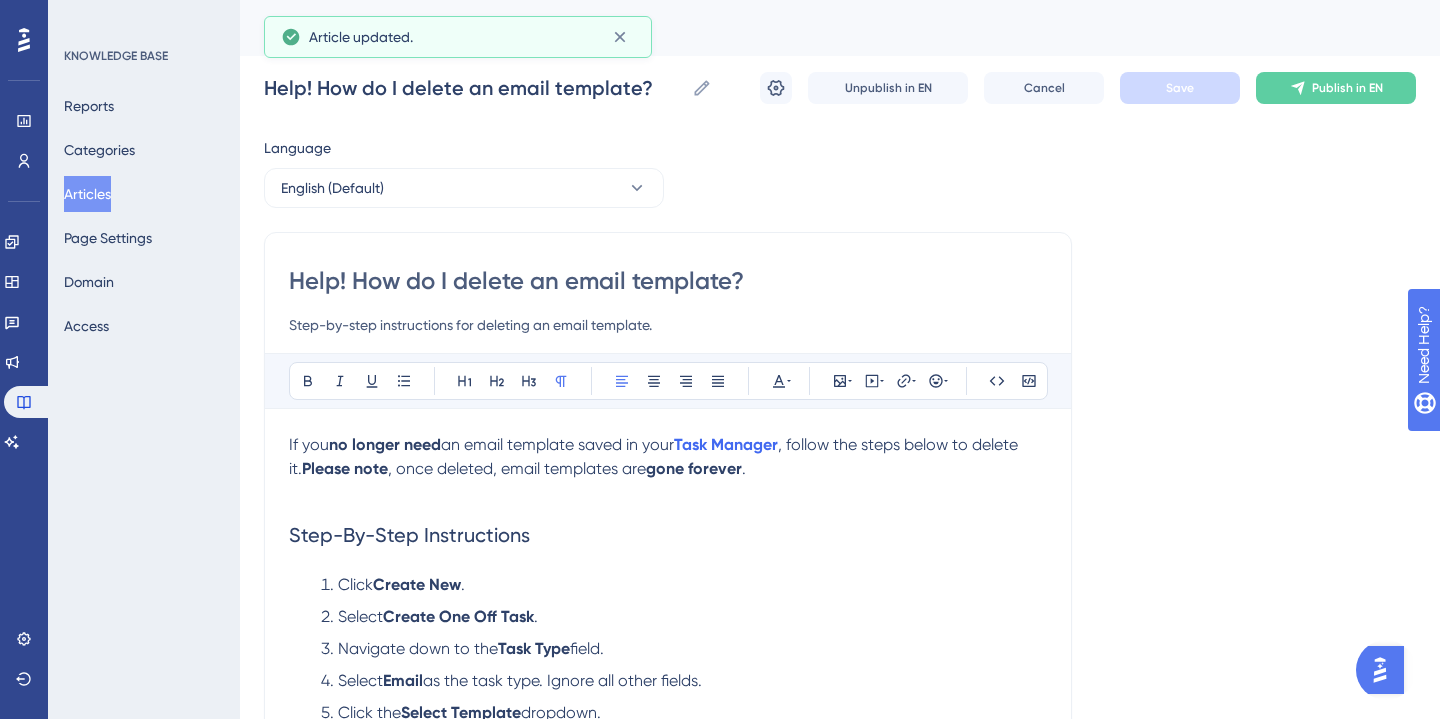 scroll, scrollTop: 92, scrollLeft: 0, axis: vertical 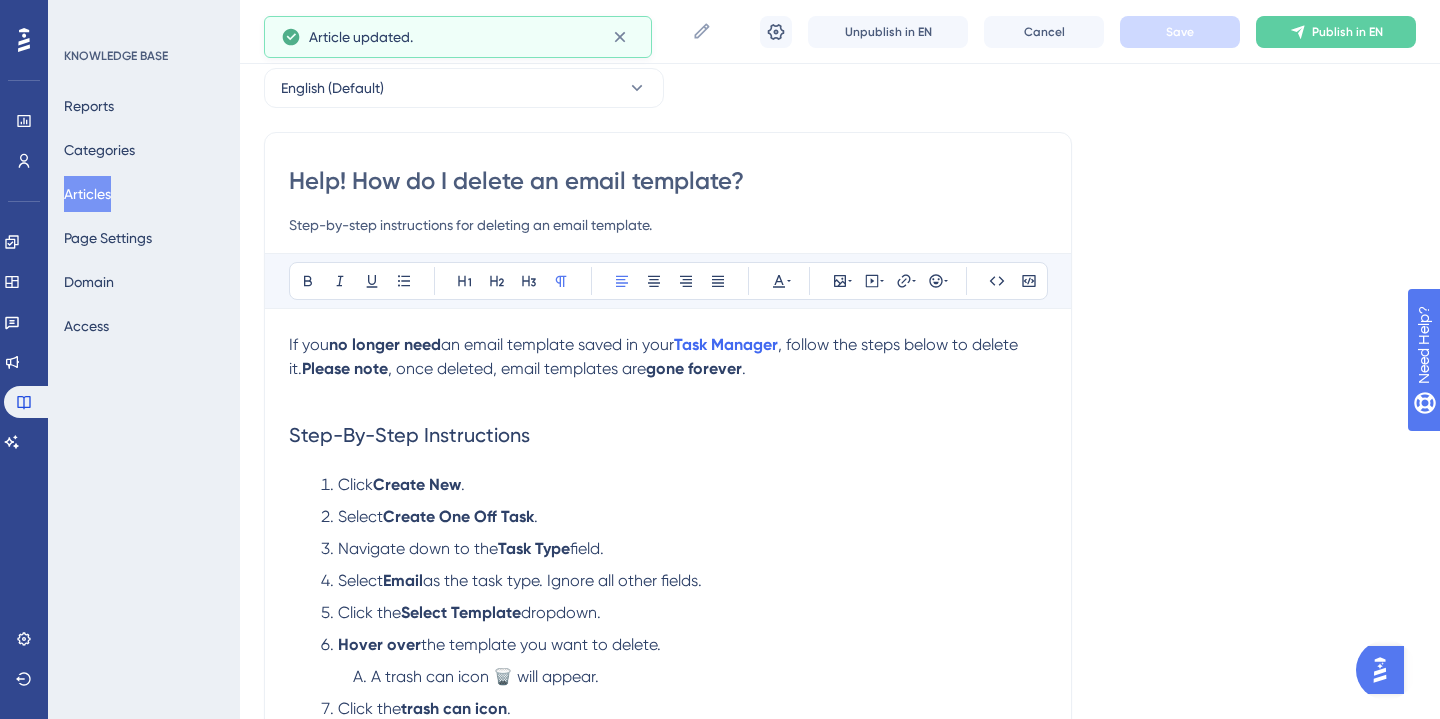 click on "If you  no longer need  an email template saved in your  Task Manager , follow the steps below to delete it.  Please note ,   once deleted, email templates are  gone forever ." at bounding box center [668, 357] 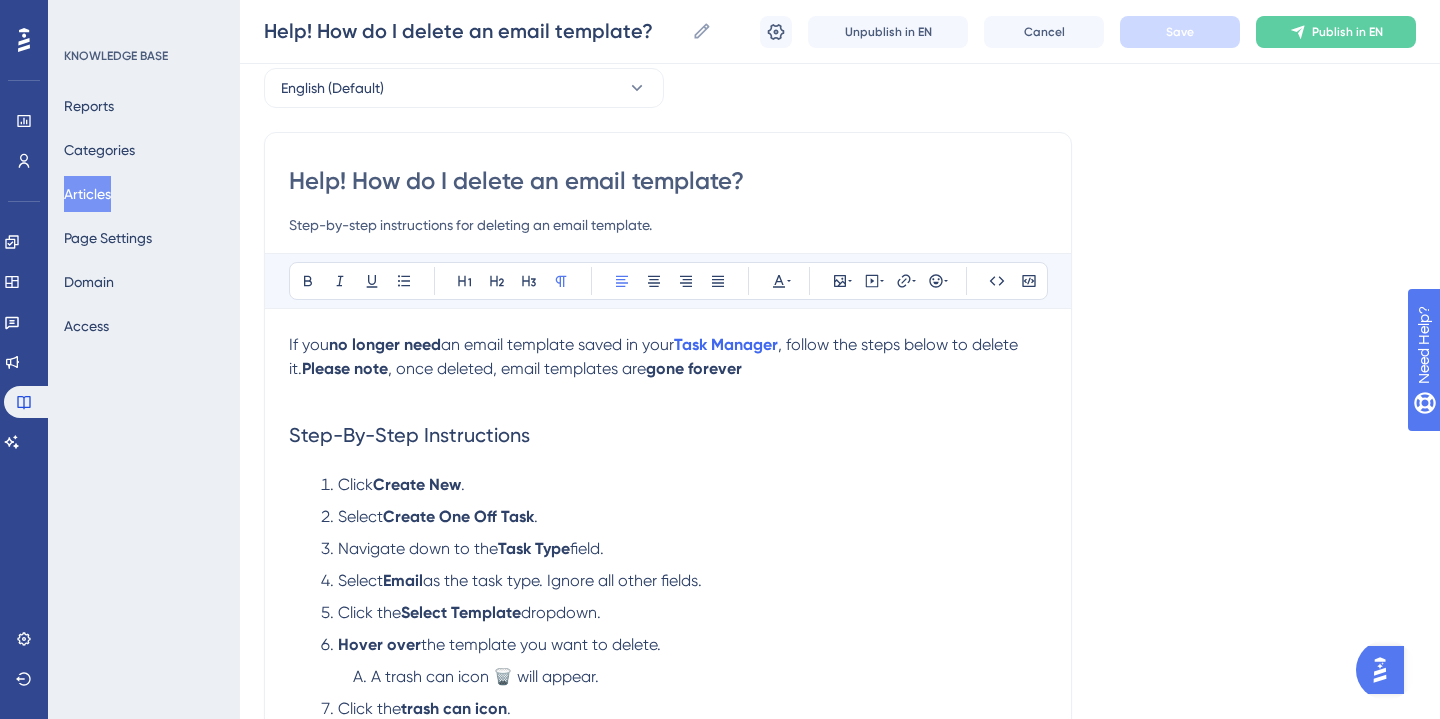 type 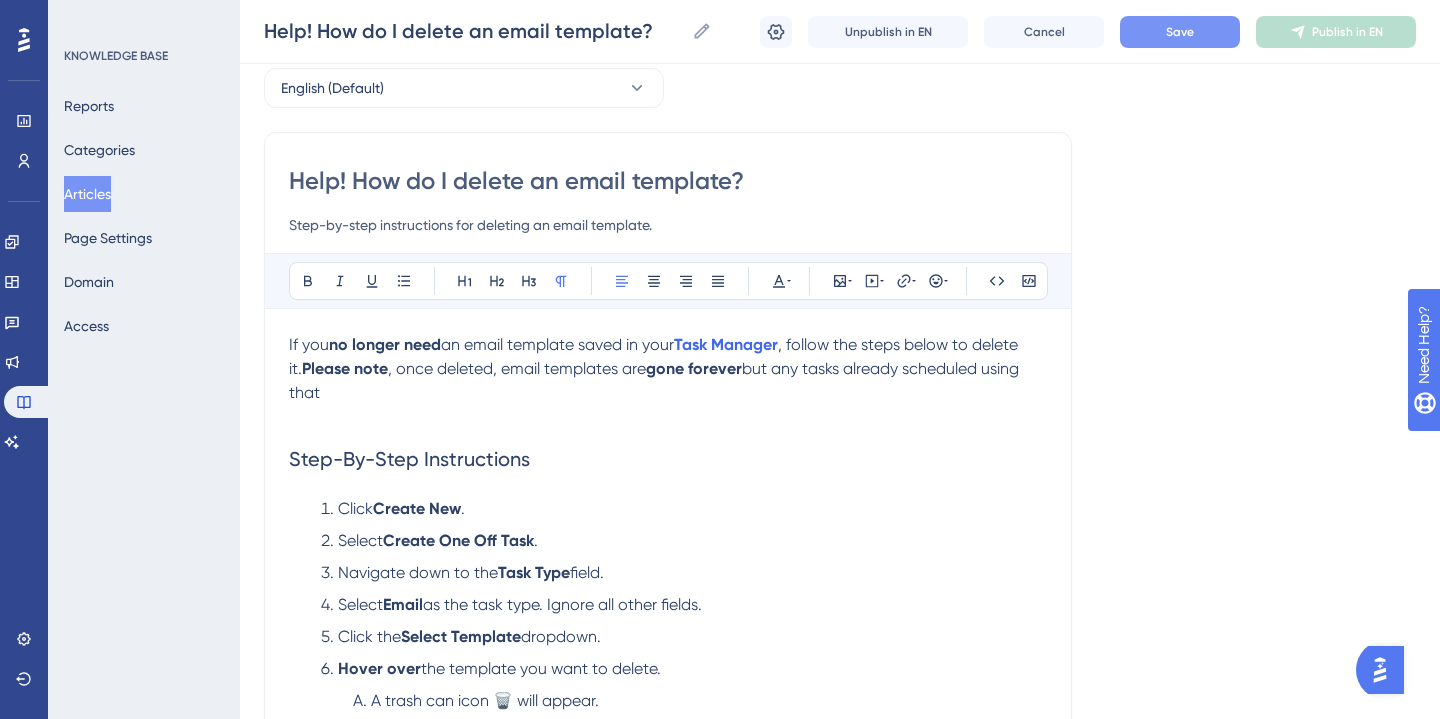 drag, startPoint x: 754, startPoint y: 367, endPoint x: 779, endPoint y: 388, distance: 32.649654 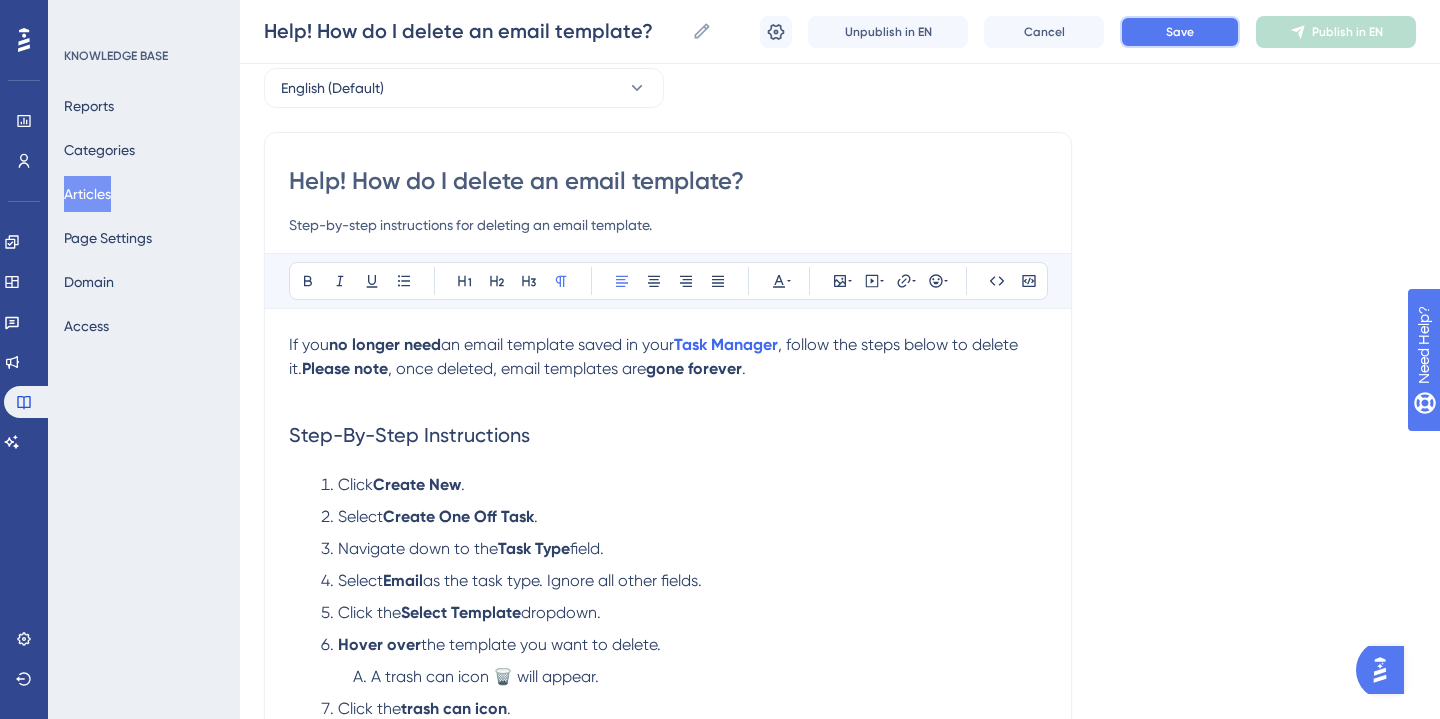 click on "Save" at bounding box center [1180, 32] 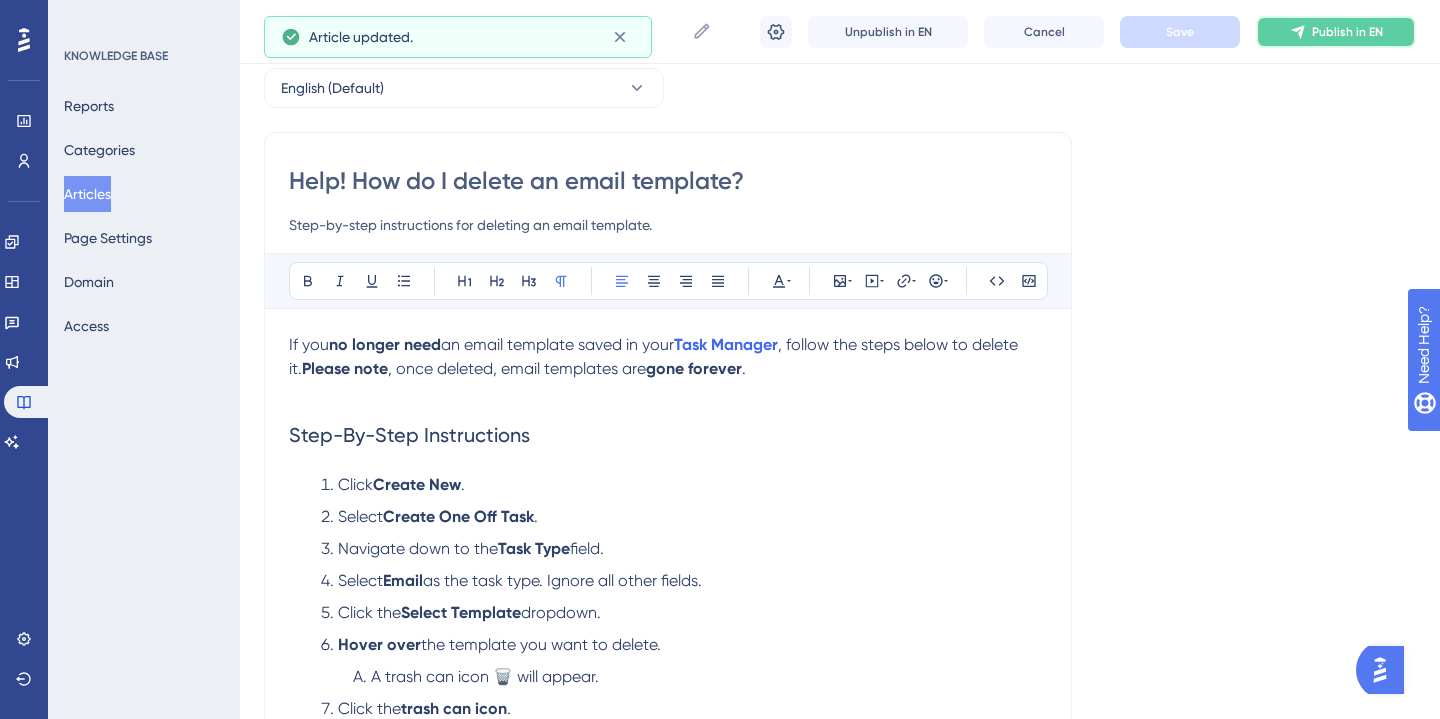 click on "Publish in EN" at bounding box center [1347, 32] 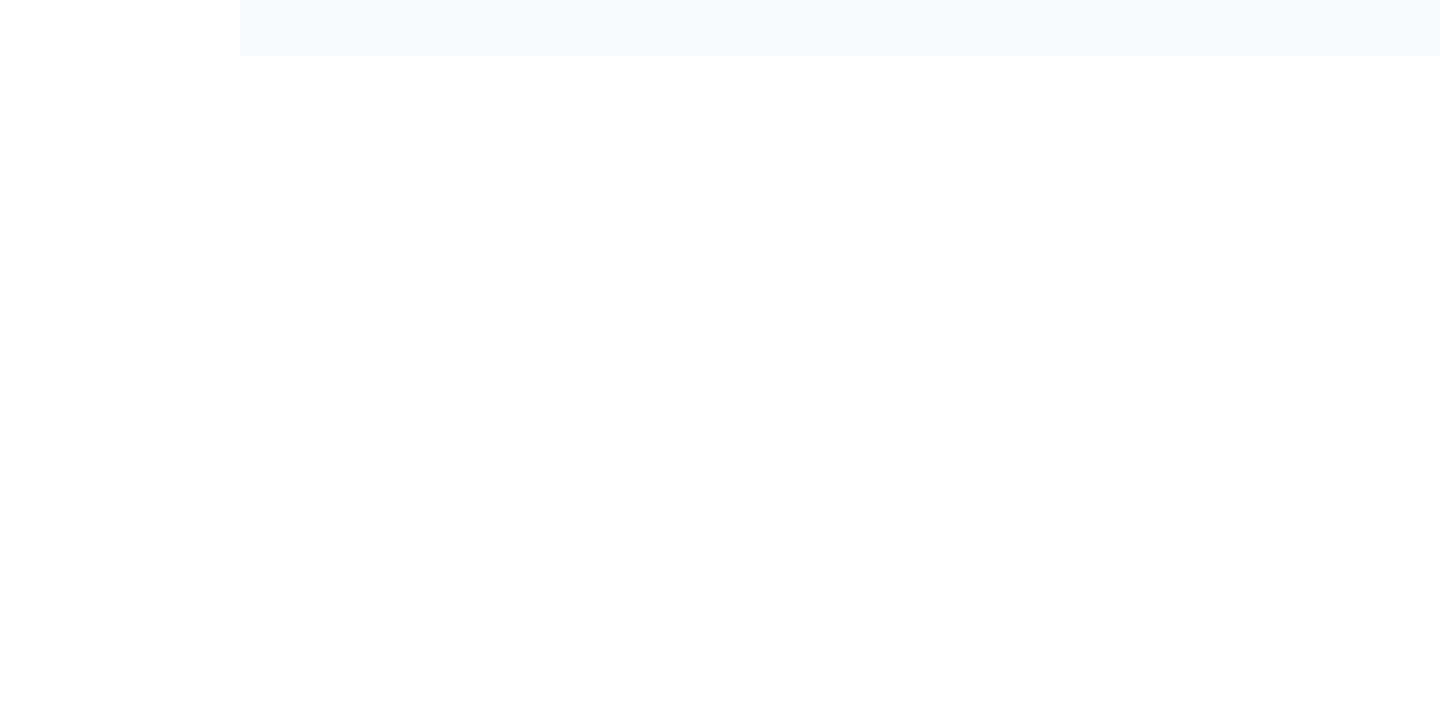 scroll, scrollTop: 0, scrollLeft: 0, axis: both 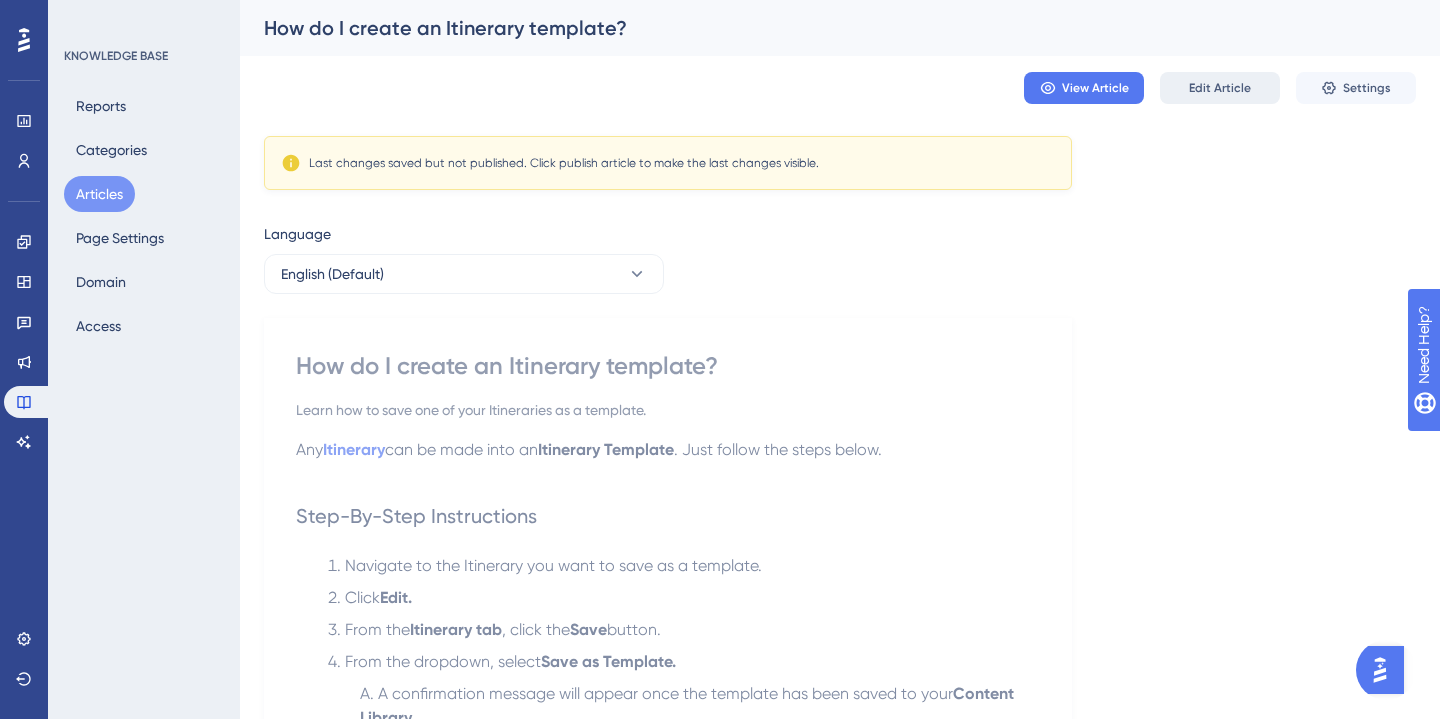click on "Edit Article" at bounding box center (1220, 88) 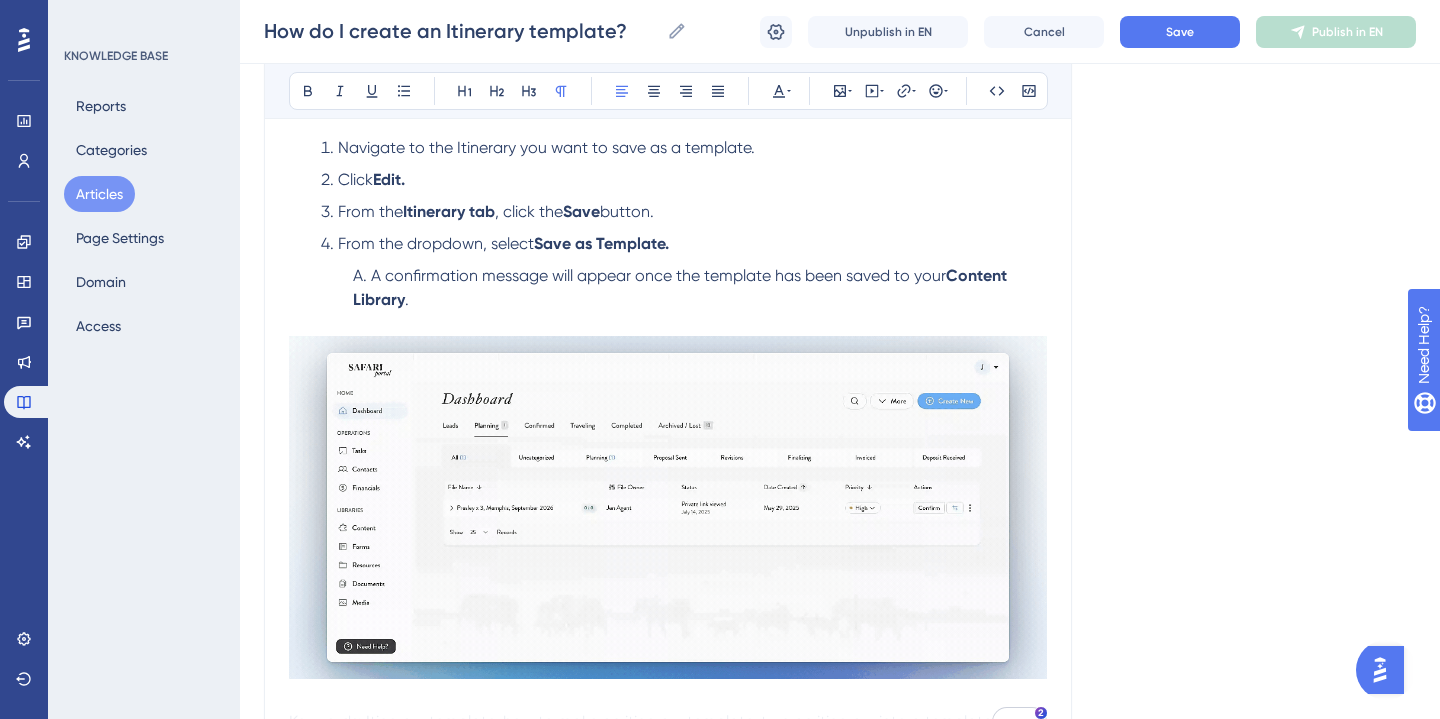 scroll, scrollTop: 406, scrollLeft: 0, axis: vertical 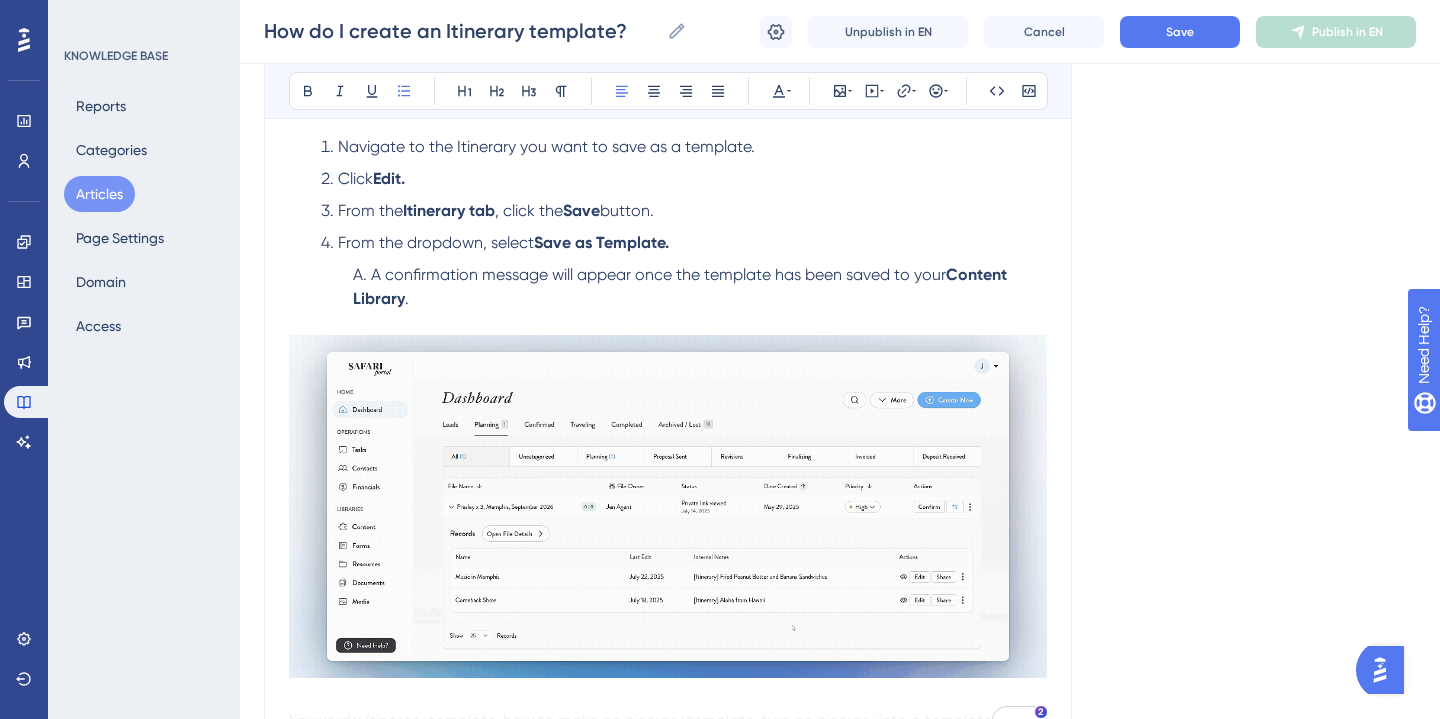 click on "A confirmation message will appear once the template has been saved to your  Content Library ." at bounding box center [700, 299] 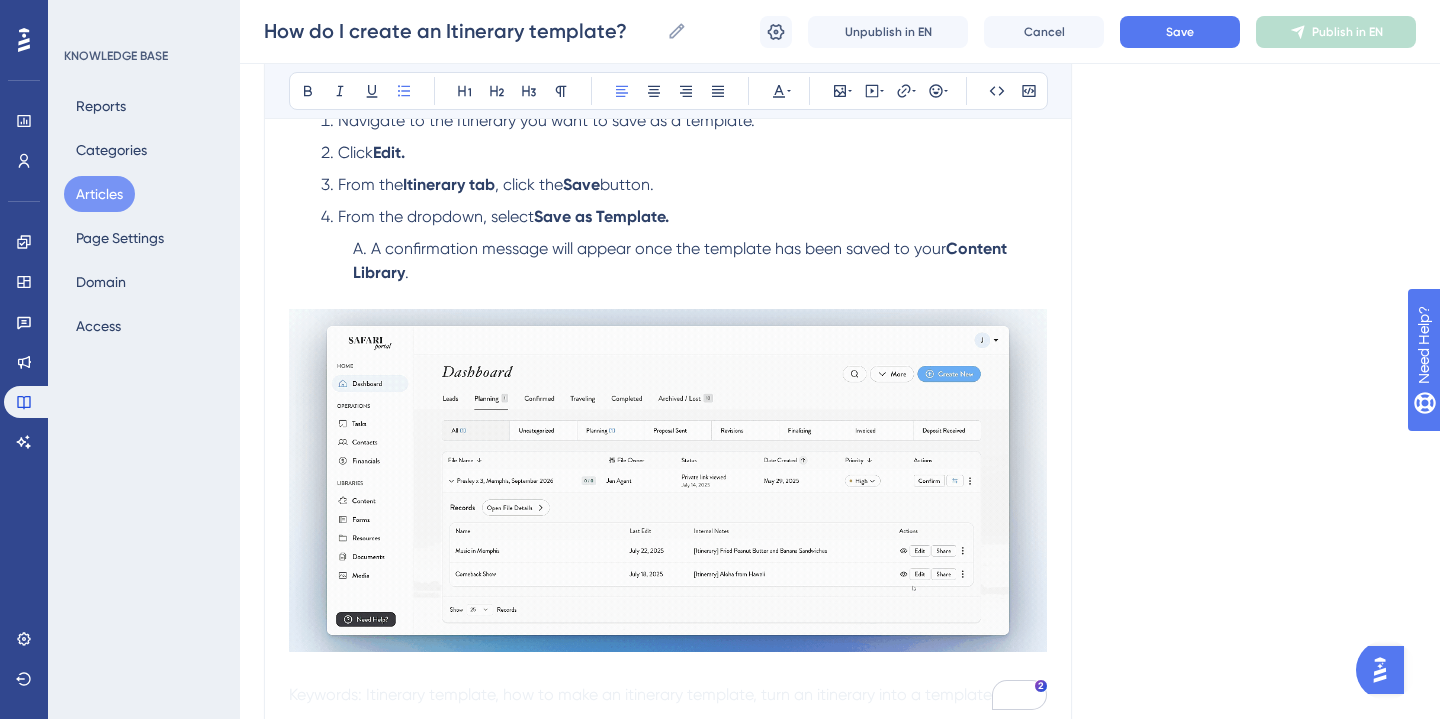 scroll, scrollTop: 433, scrollLeft: 0, axis: vertical 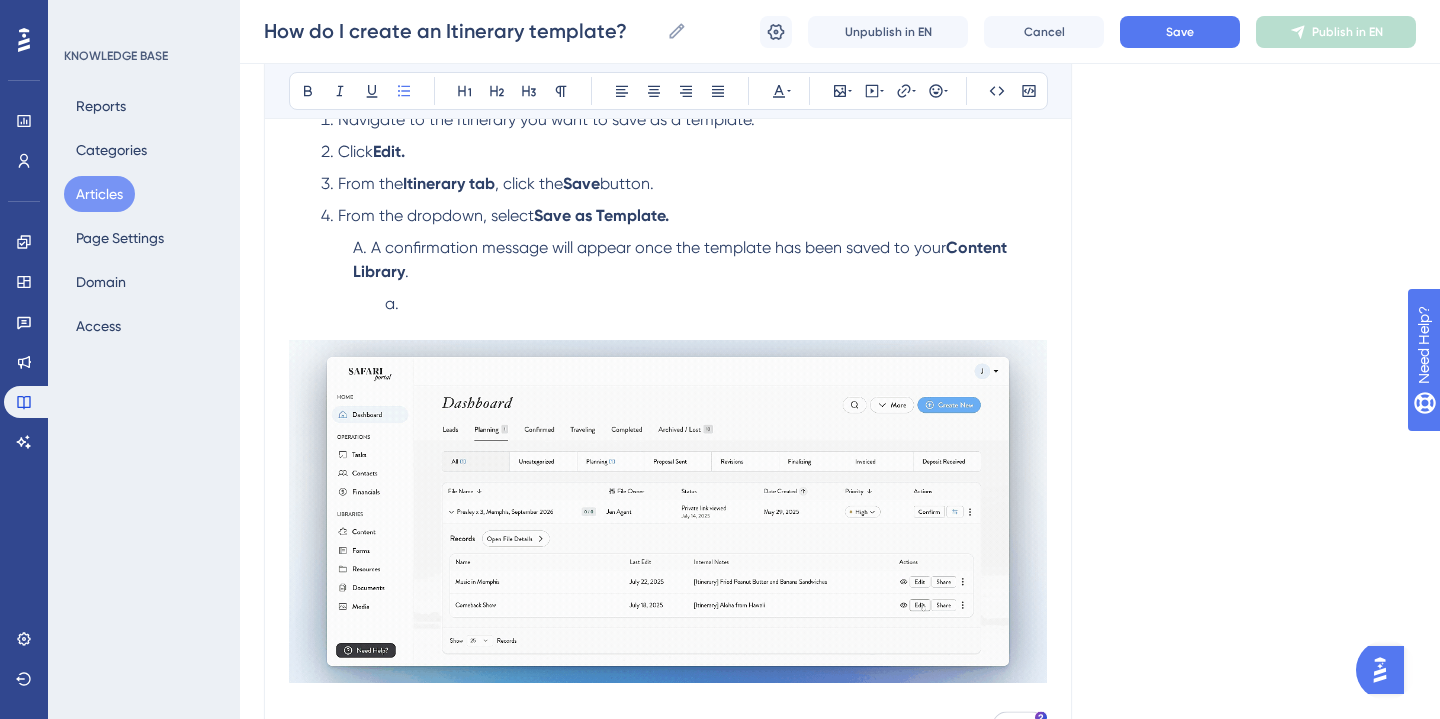type 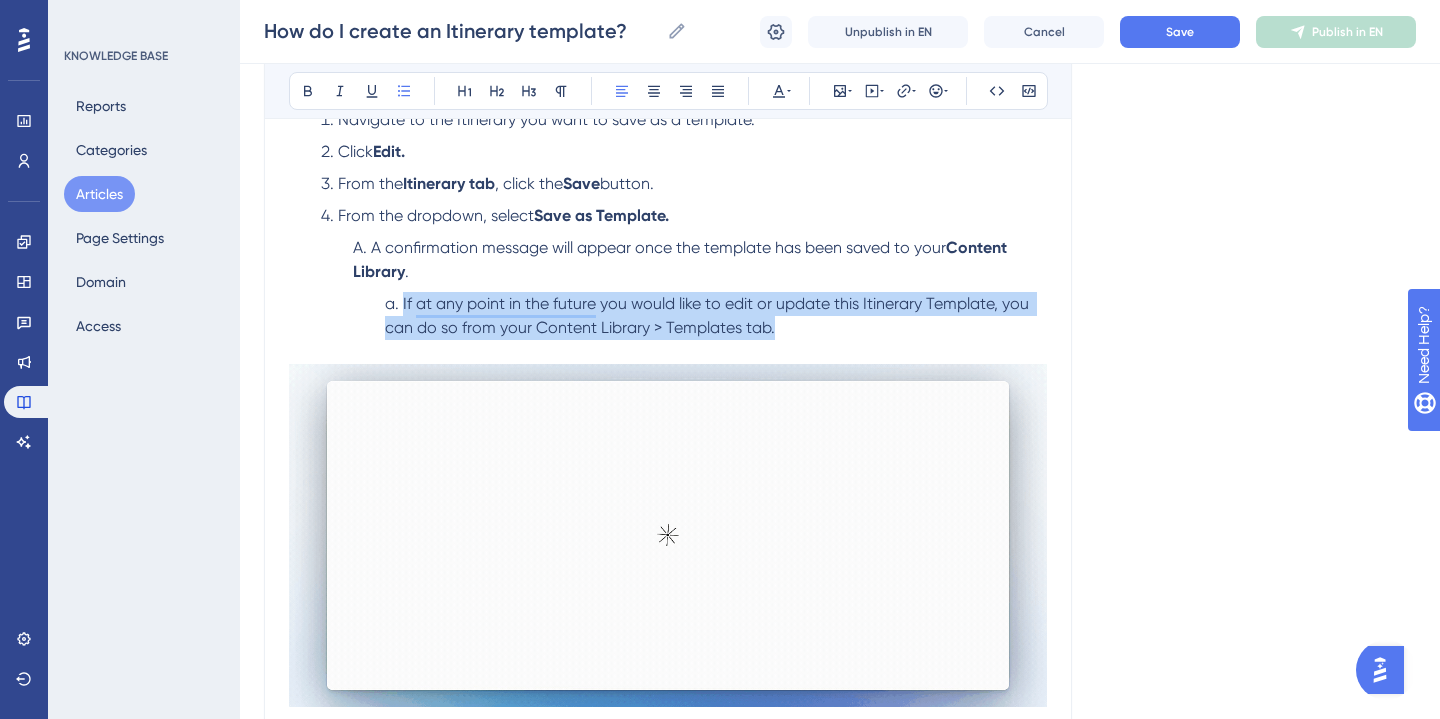 drag, startPoint x: 807, startPoint y: 333, endPoint x: 390, endPoint y: 311, distance: 417.57993 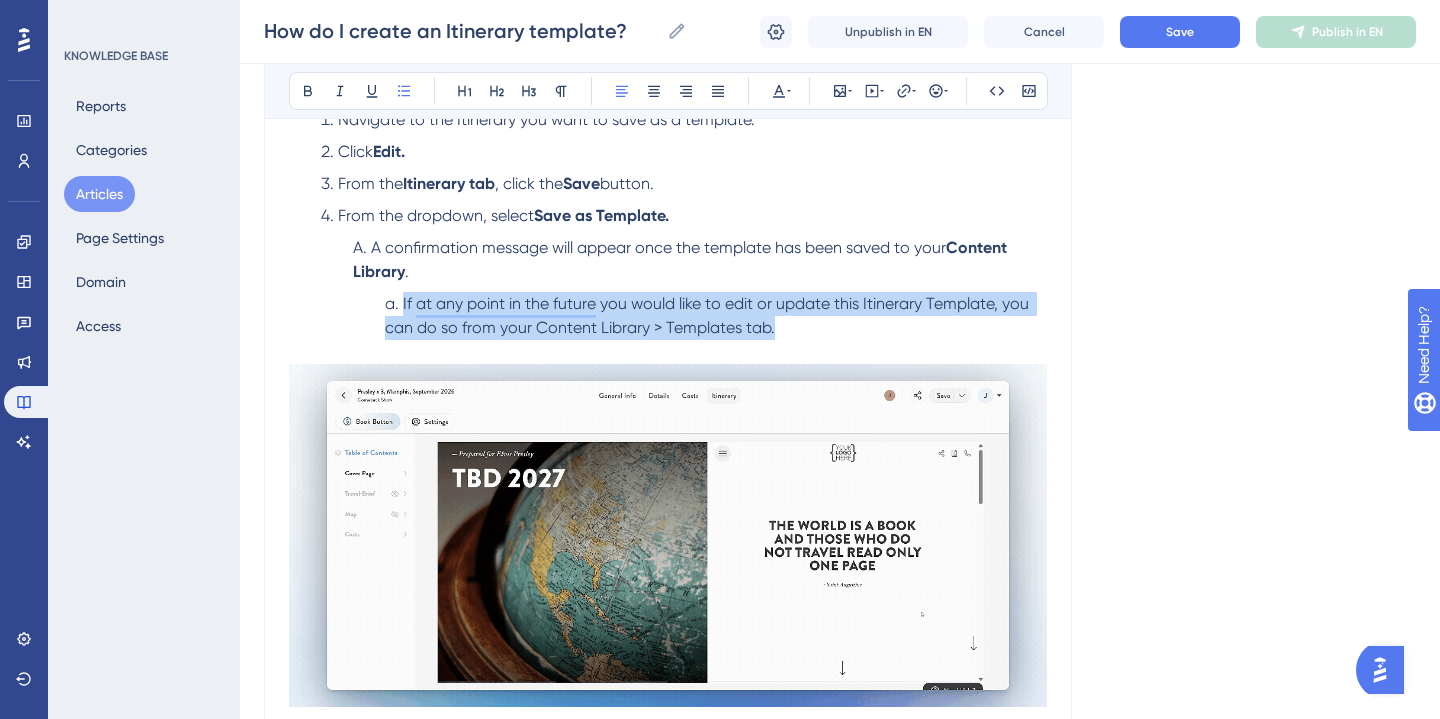 click on "If at any point in the future you would like to edit or update this Itinerary Template, you can do so from your Content Library > Templates tab." at bounding box center [716, 328] 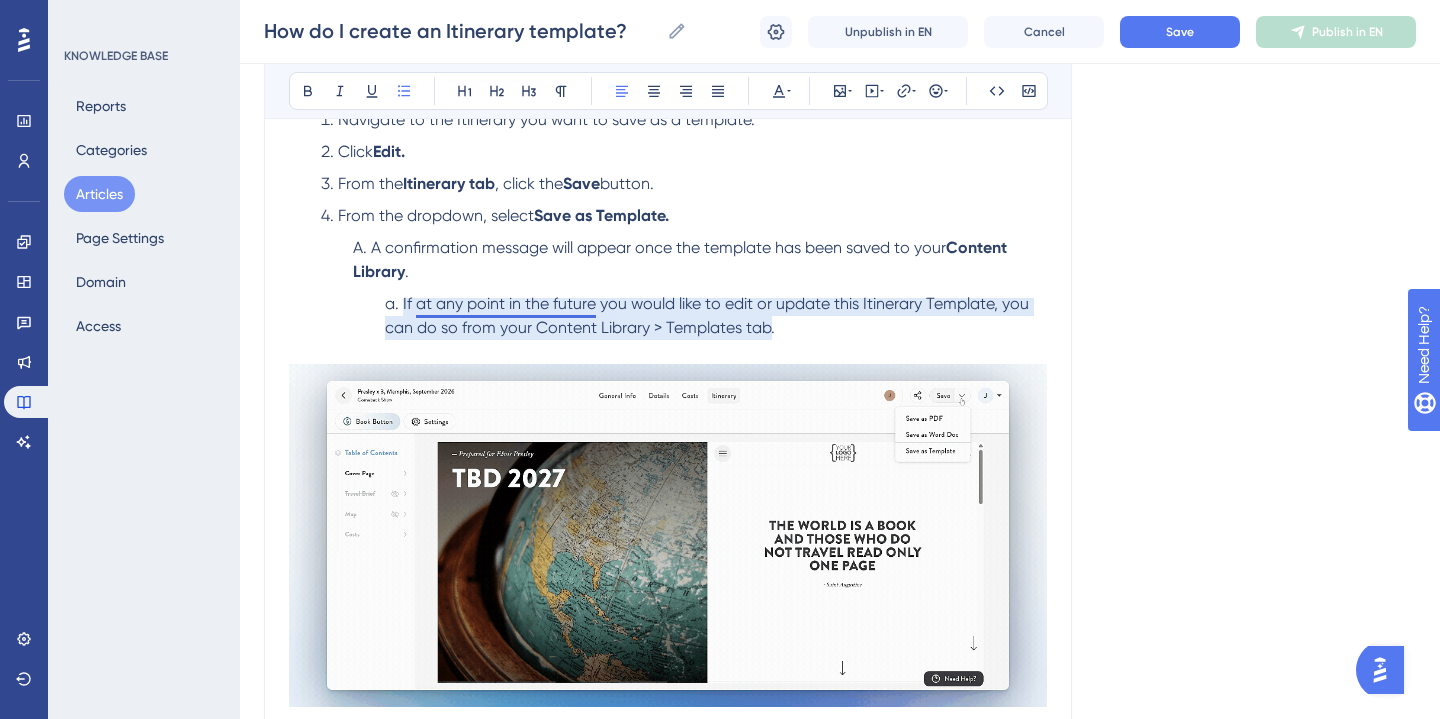 click on "If at any point in the future you would like to edit or update this Itinerary Template, you can do so from your Content Library > Templates tab." at bounding box center (709, 315) 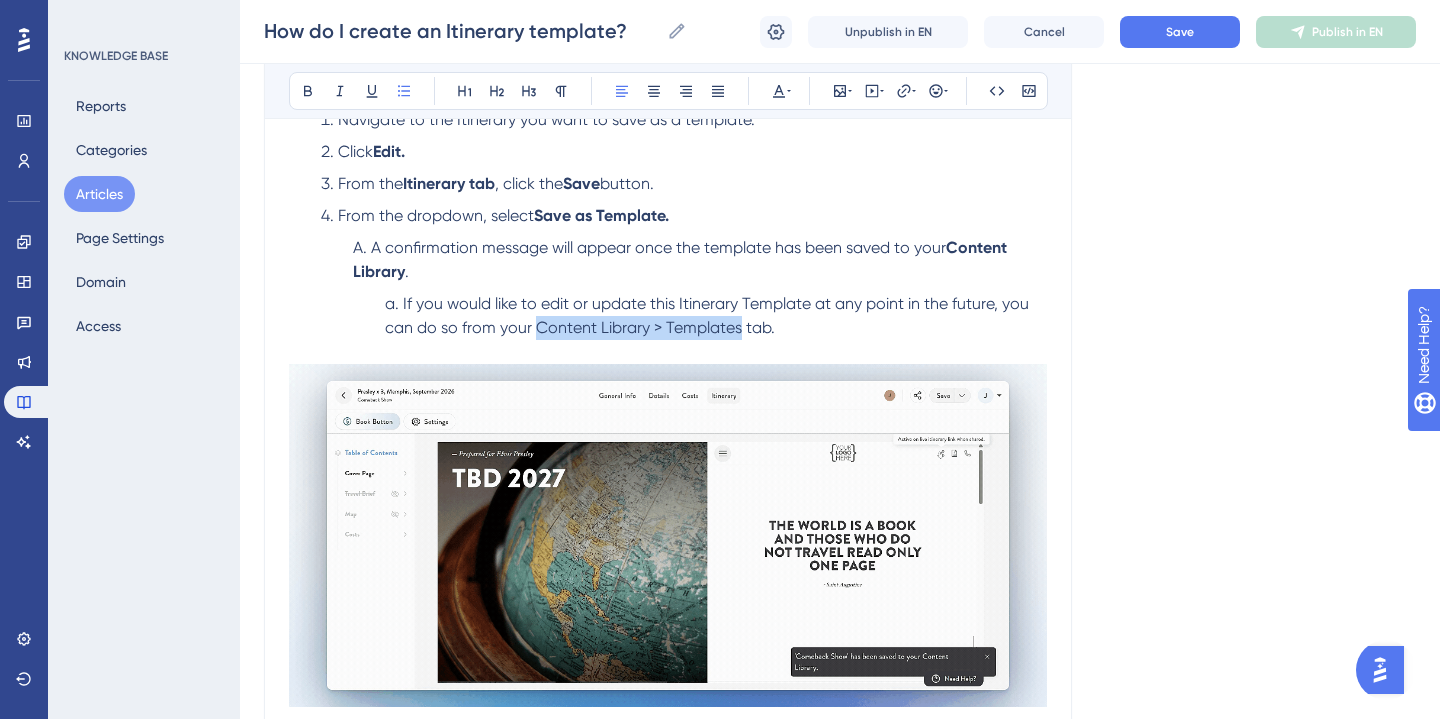 drag, startPoint x: 536, startPoint y: 331, endPoint x: 738, endPoint y: 328, distance: 202.02228 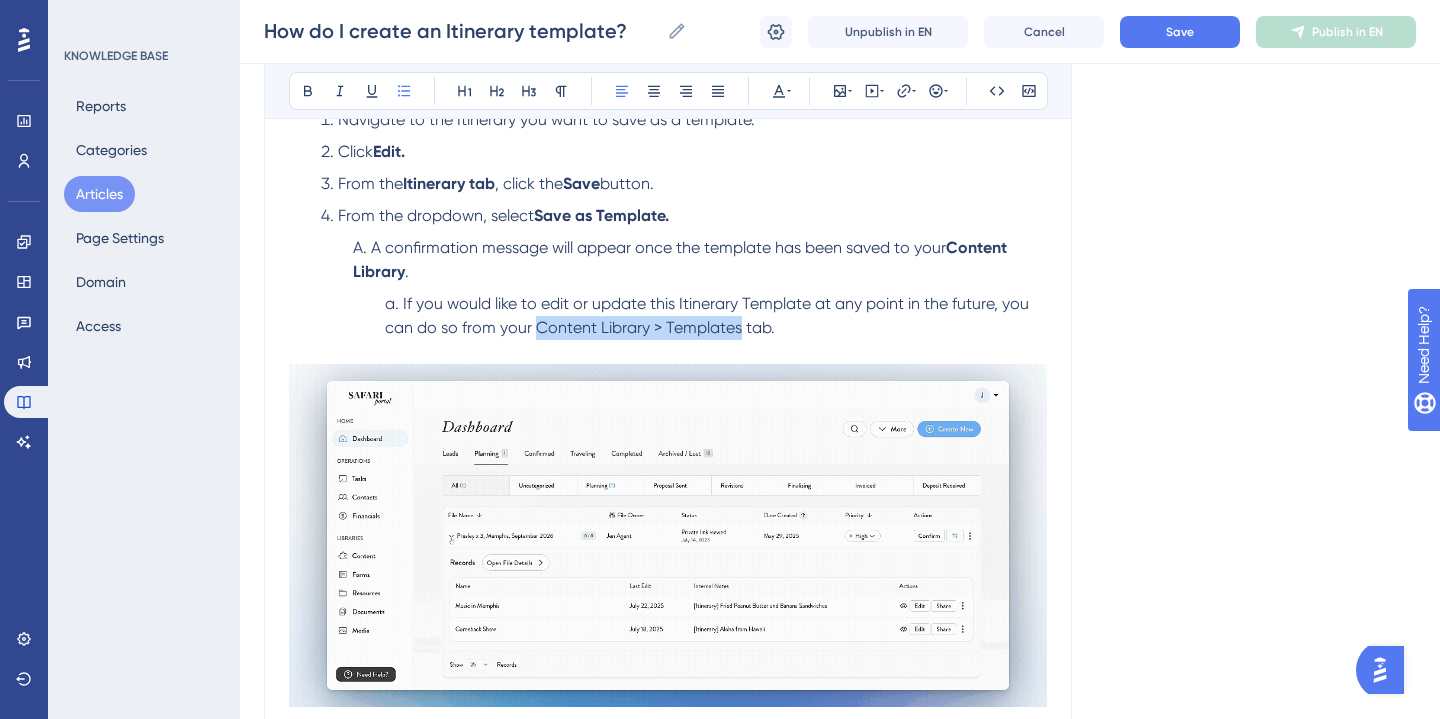 click on "If you would like to edit or update this Itinerary Template at any point in the future, you can do so from your Content Library > Templates tab." at bounding box center (709, 315) 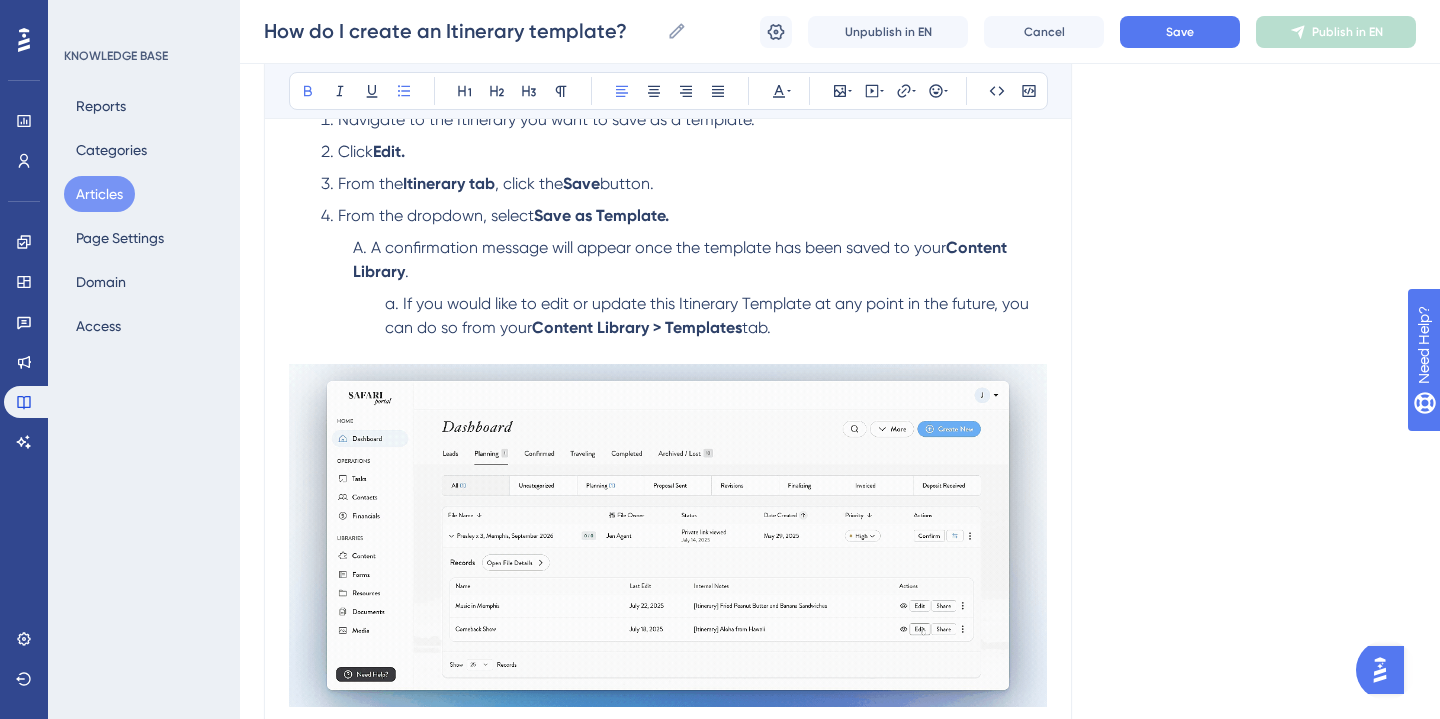 click on "If you would like to edit or update this Itinerary Template at any point in the future, you can do so from your  Content Library > Templates  tab." at bounding box center [716, 328] 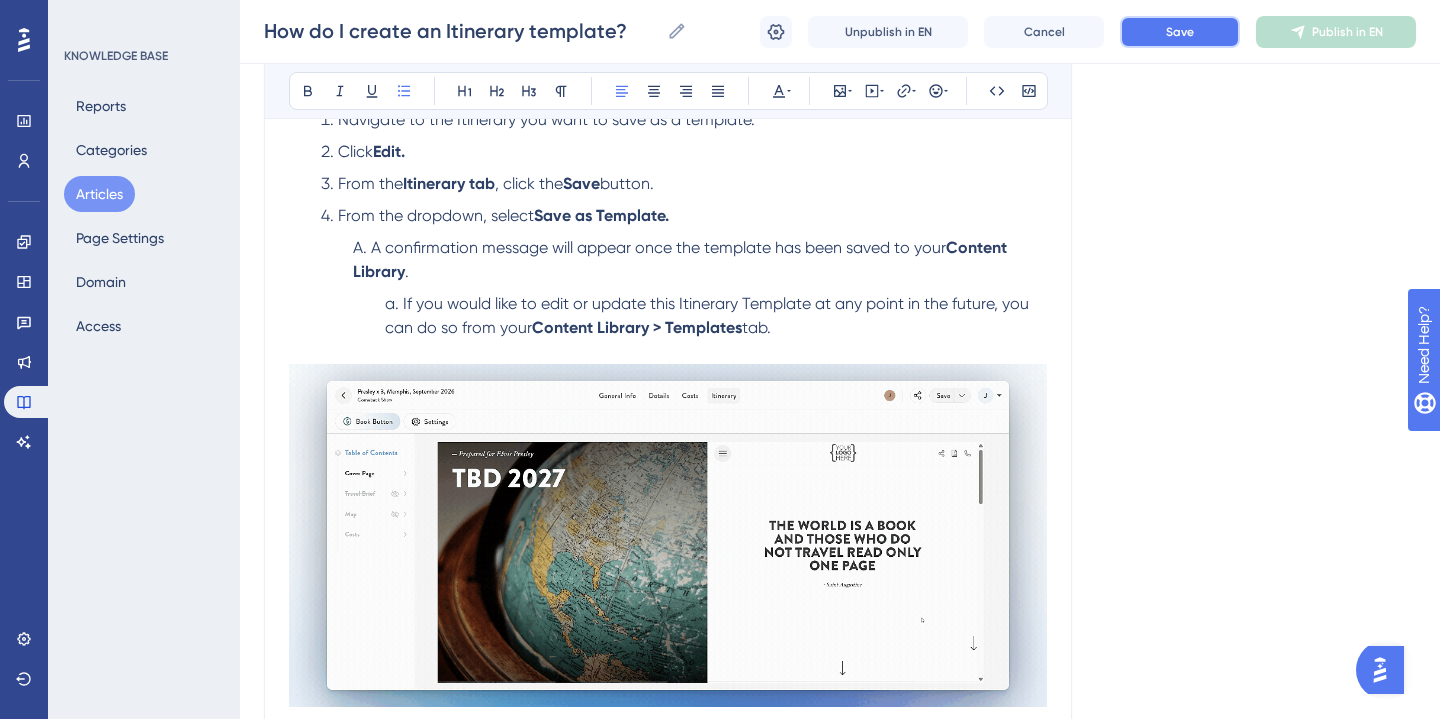 click on "Save" at bounding box center (1180, 32) 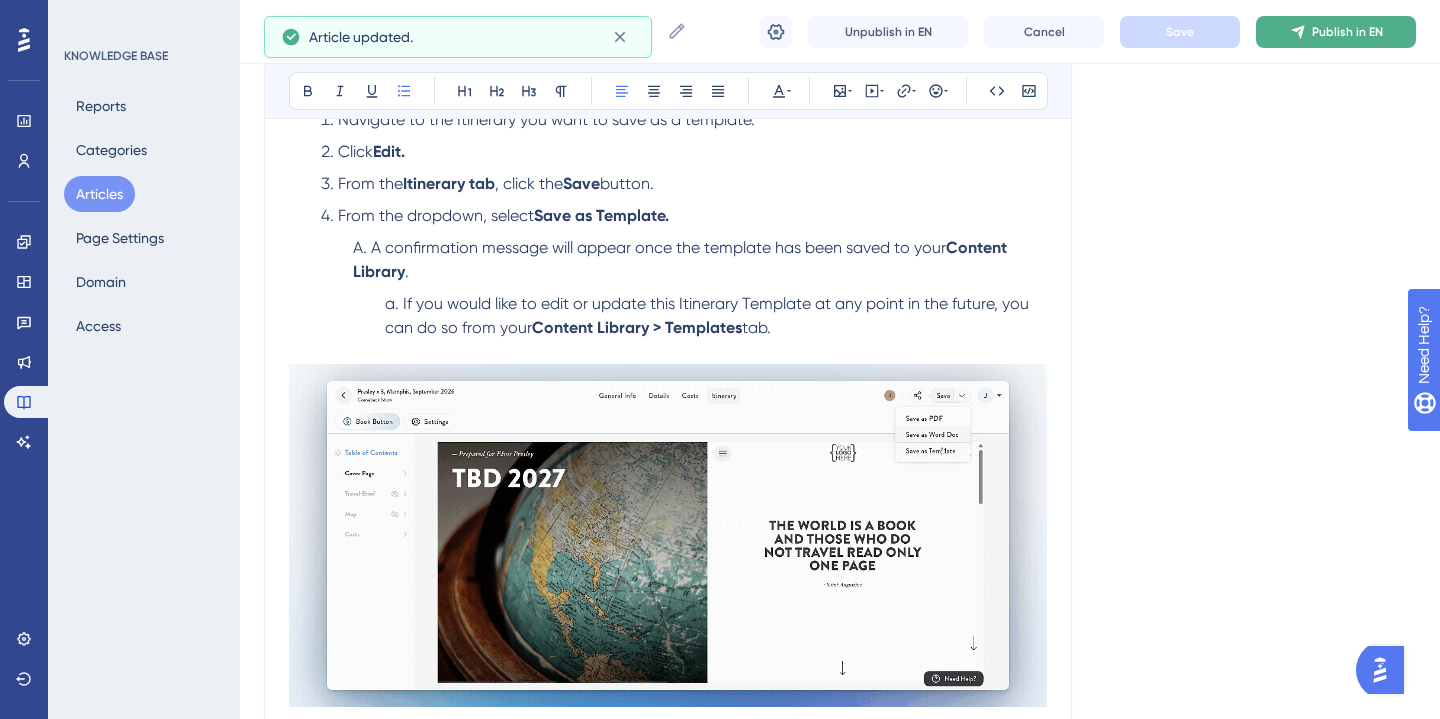 click on "Publish in EN" at bounding box center [1336, 32] 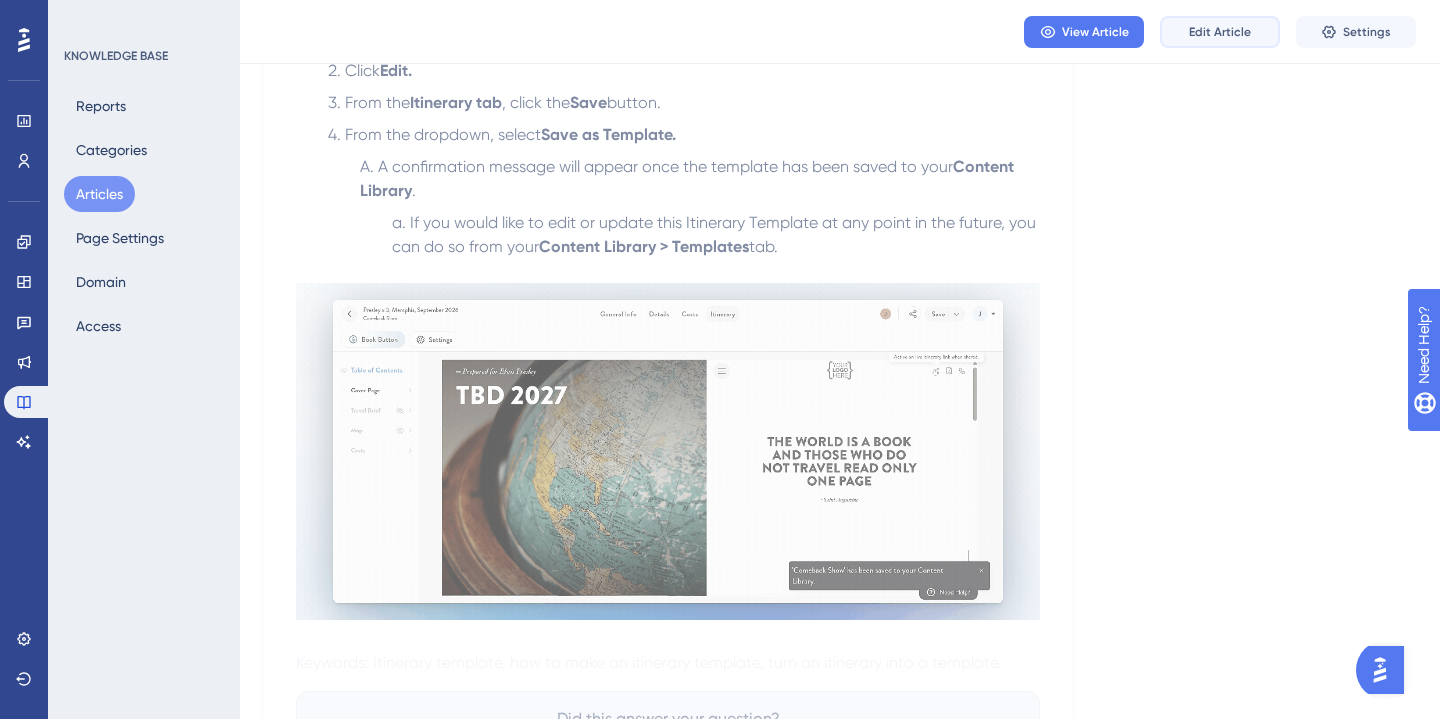 click on "Edit Article" at bounding box center (1220, 32) 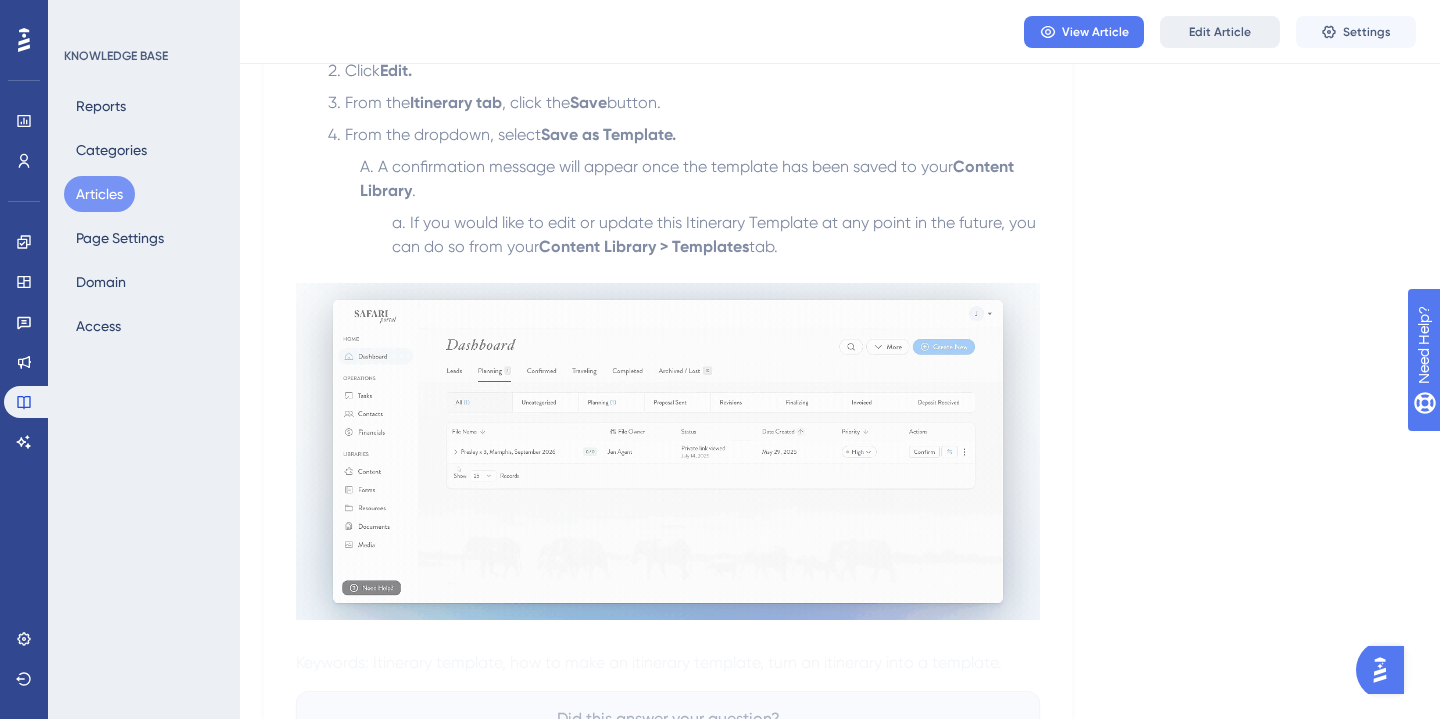 scroll, scrollTop: 362, scrollLeft: 0, axis: vertical 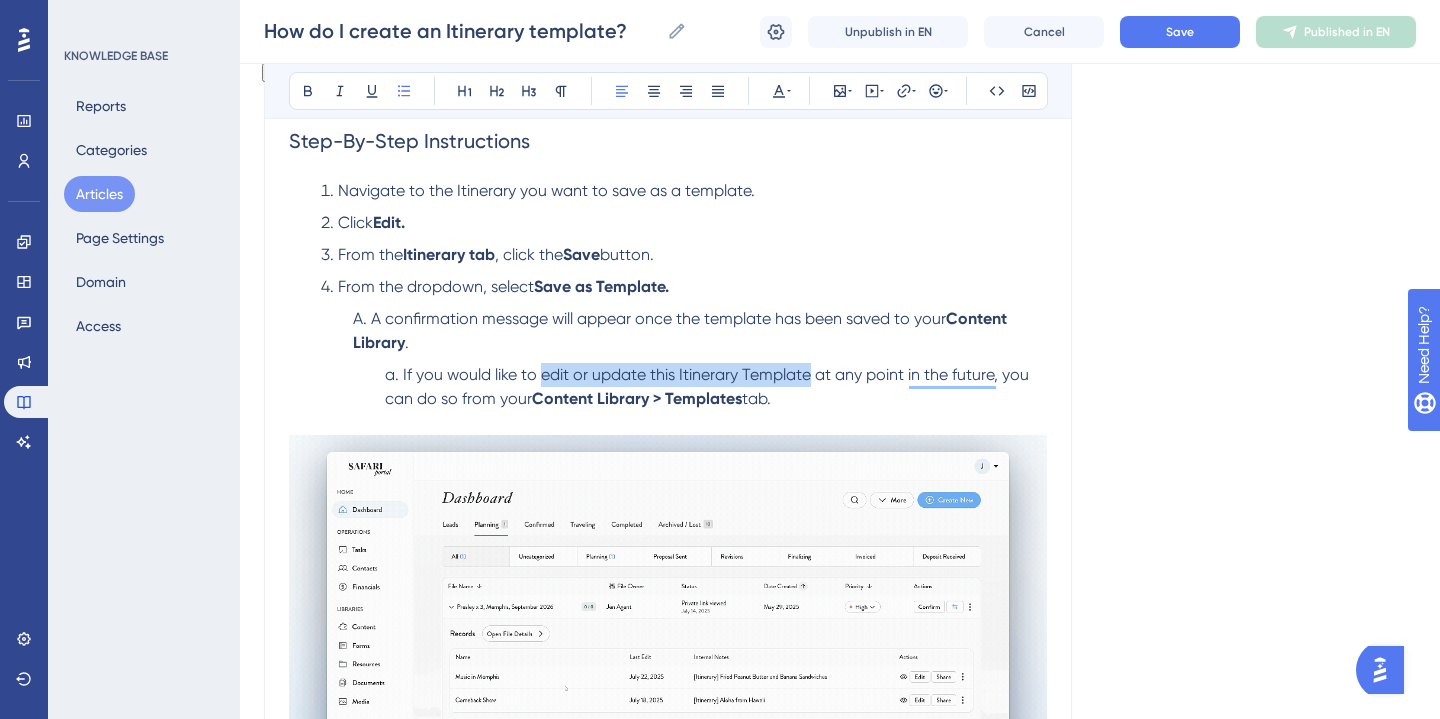 drag, startPoint x: 542, startPoint y: 377, endPoint x: 811, endPoint y: 380, distance: 269.01672 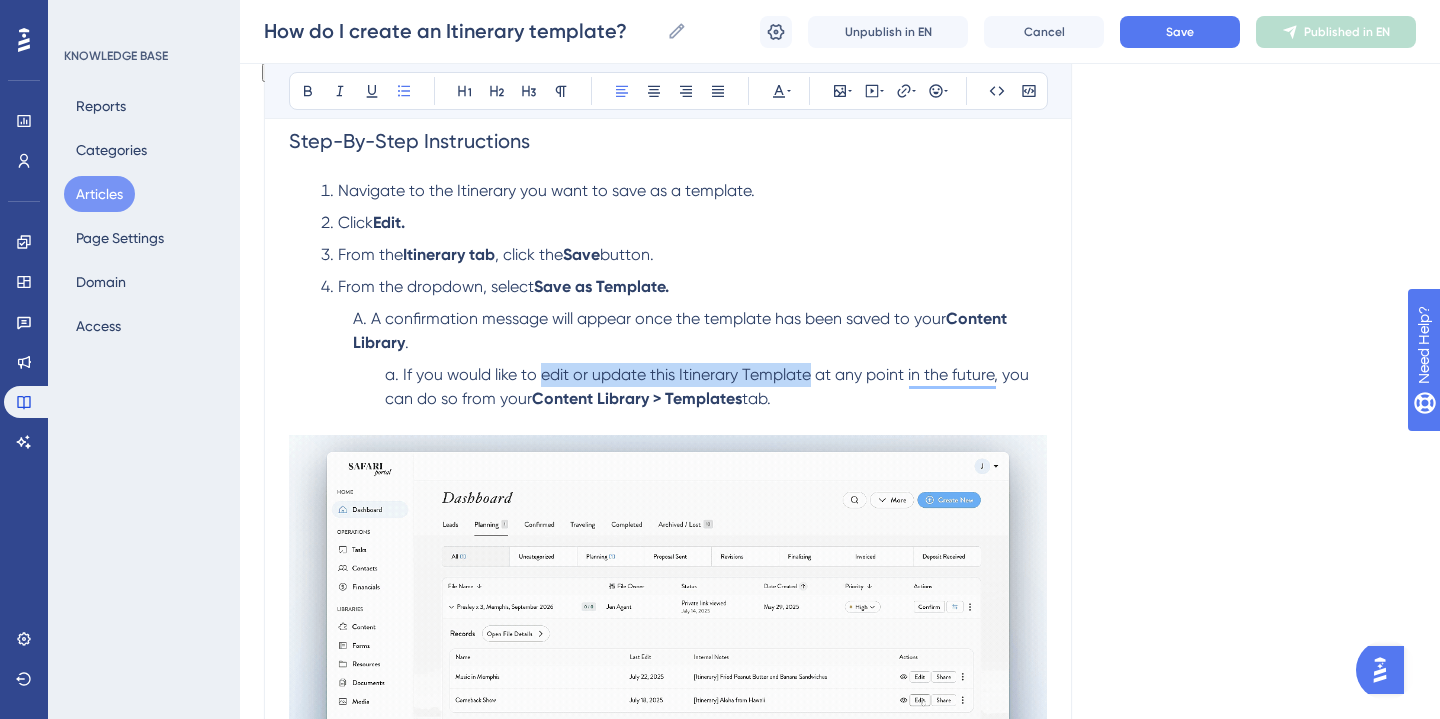 click on "If you would like to edit or update this Itinerary Template at any point in the future, you can do so from your" at bounding box center [709, 386] 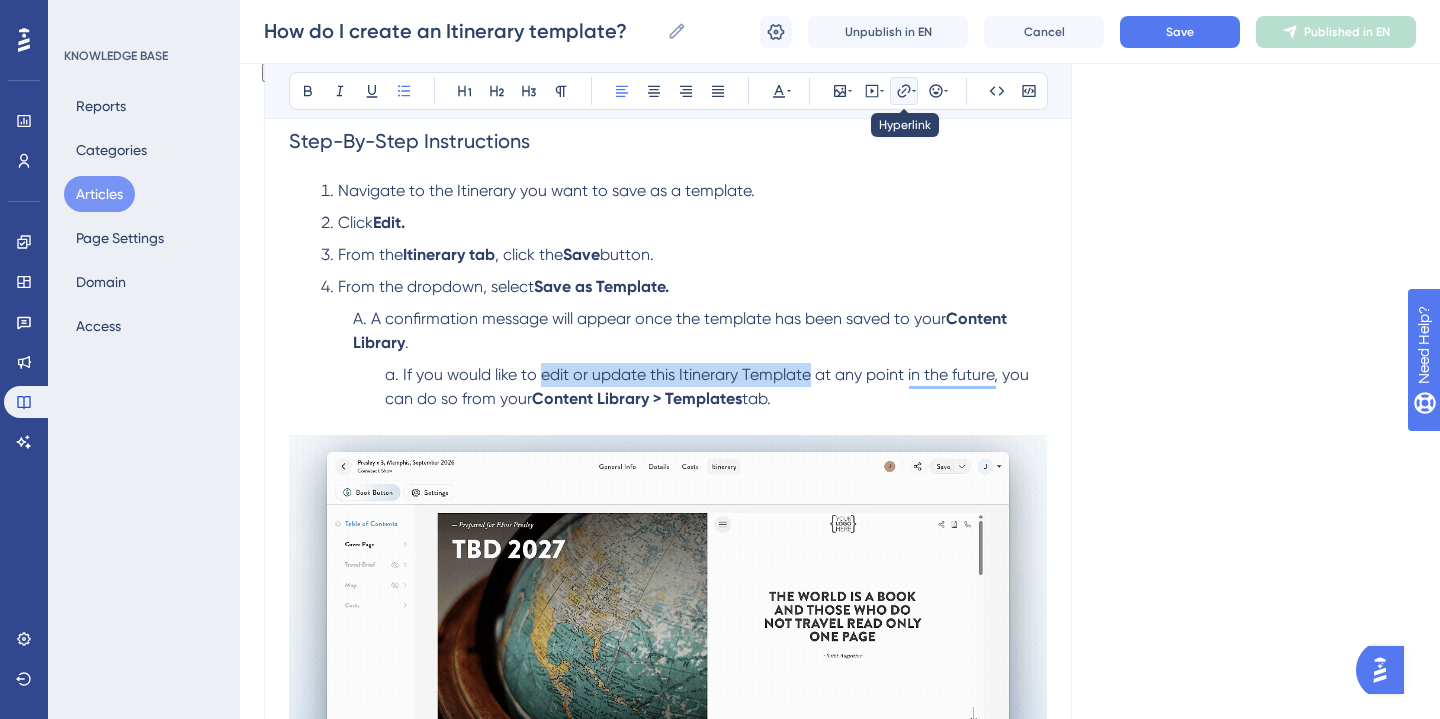 click 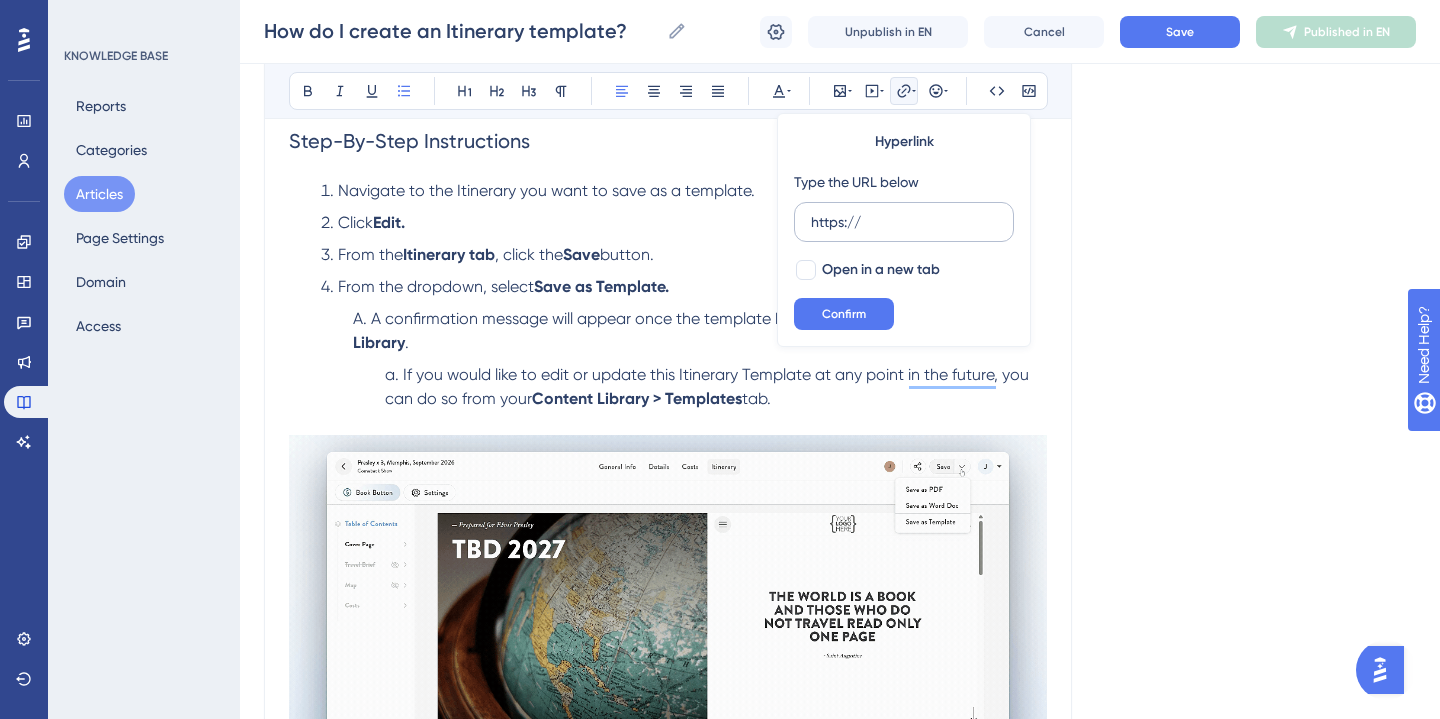 click on "https://" at bounding box center (904, 222) 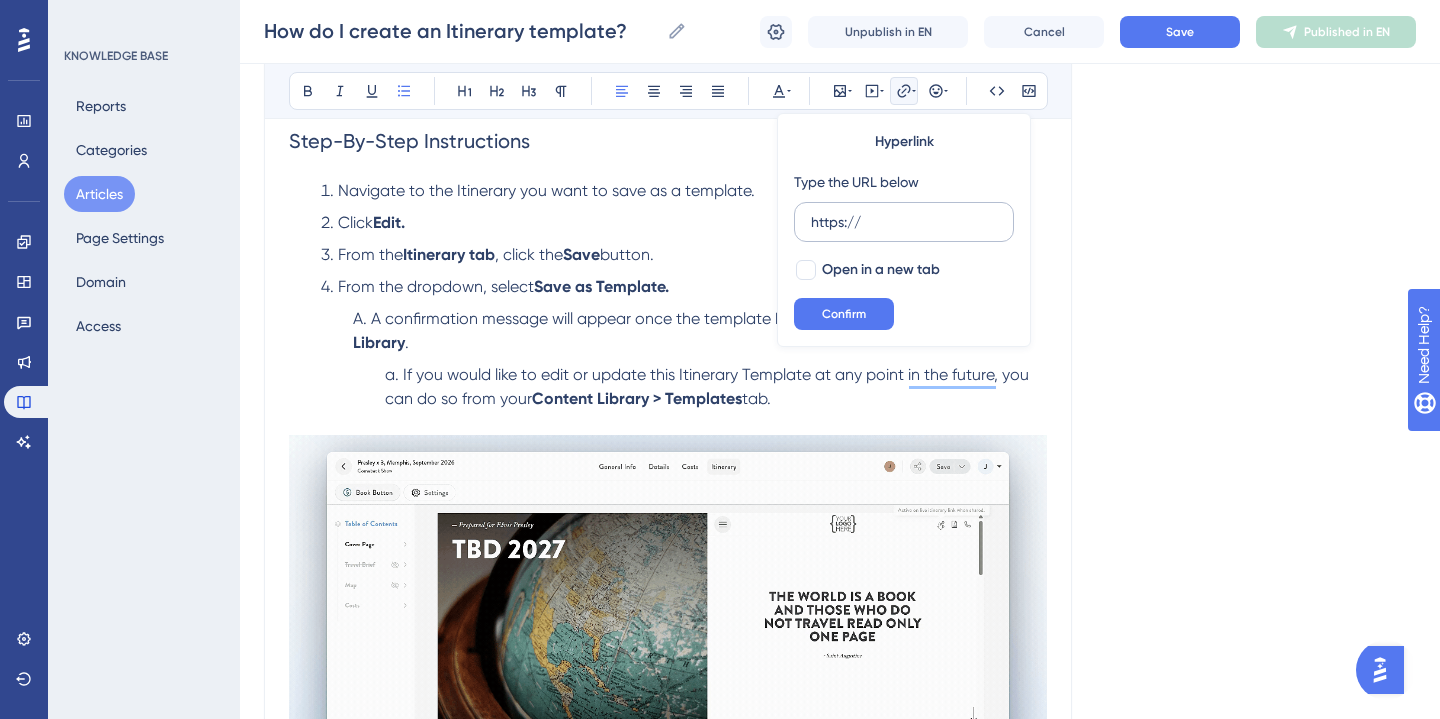 click on "https://" at bounding box center (904, 222) 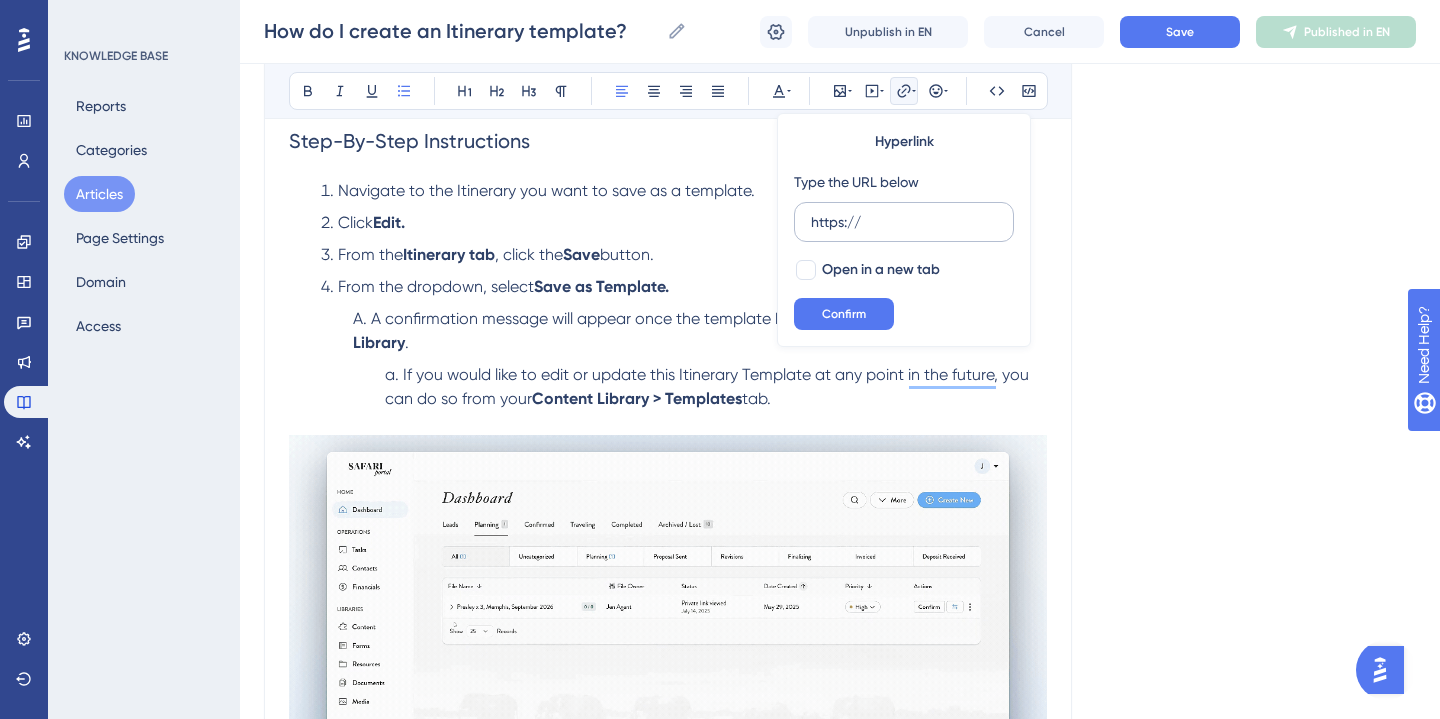 click on "https://" at bounding box center [904, 222] 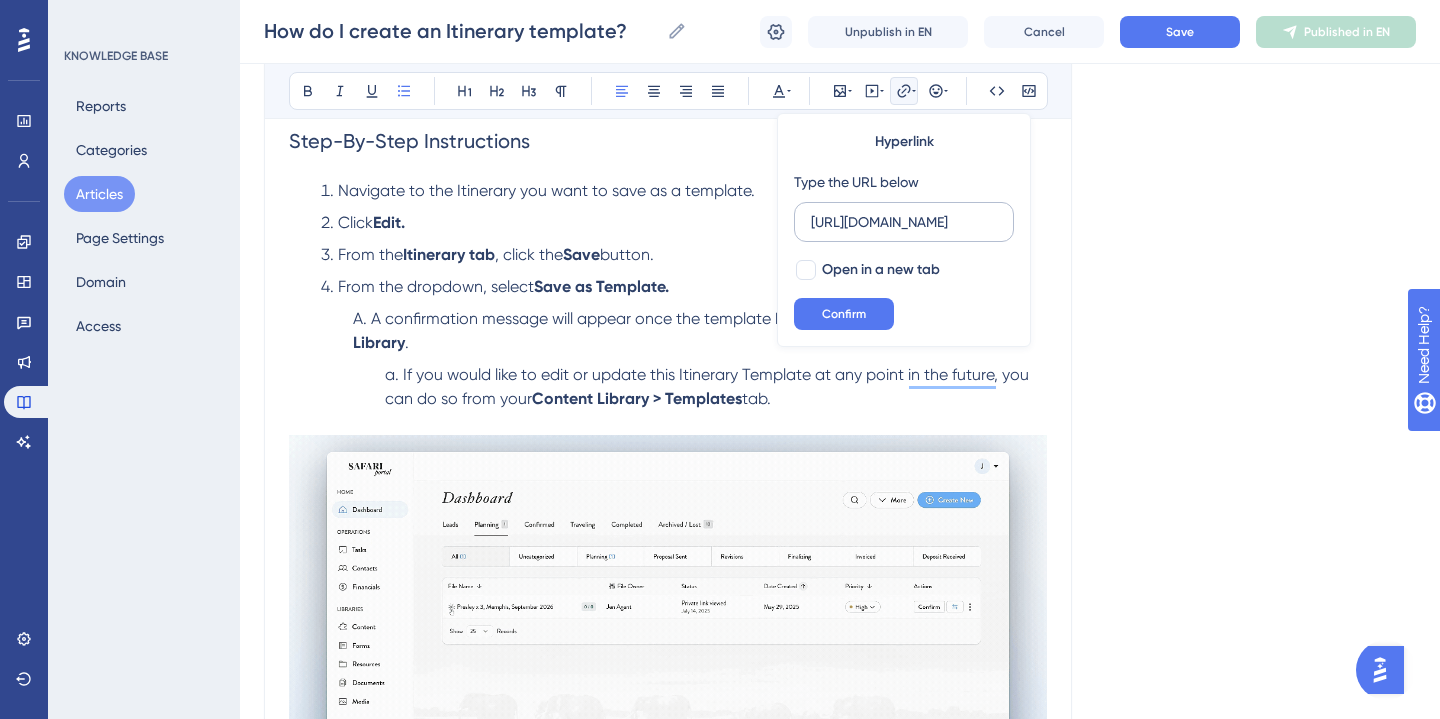 scroll, scrollTop: 0, scrollLeft: 367, axis: horizontal 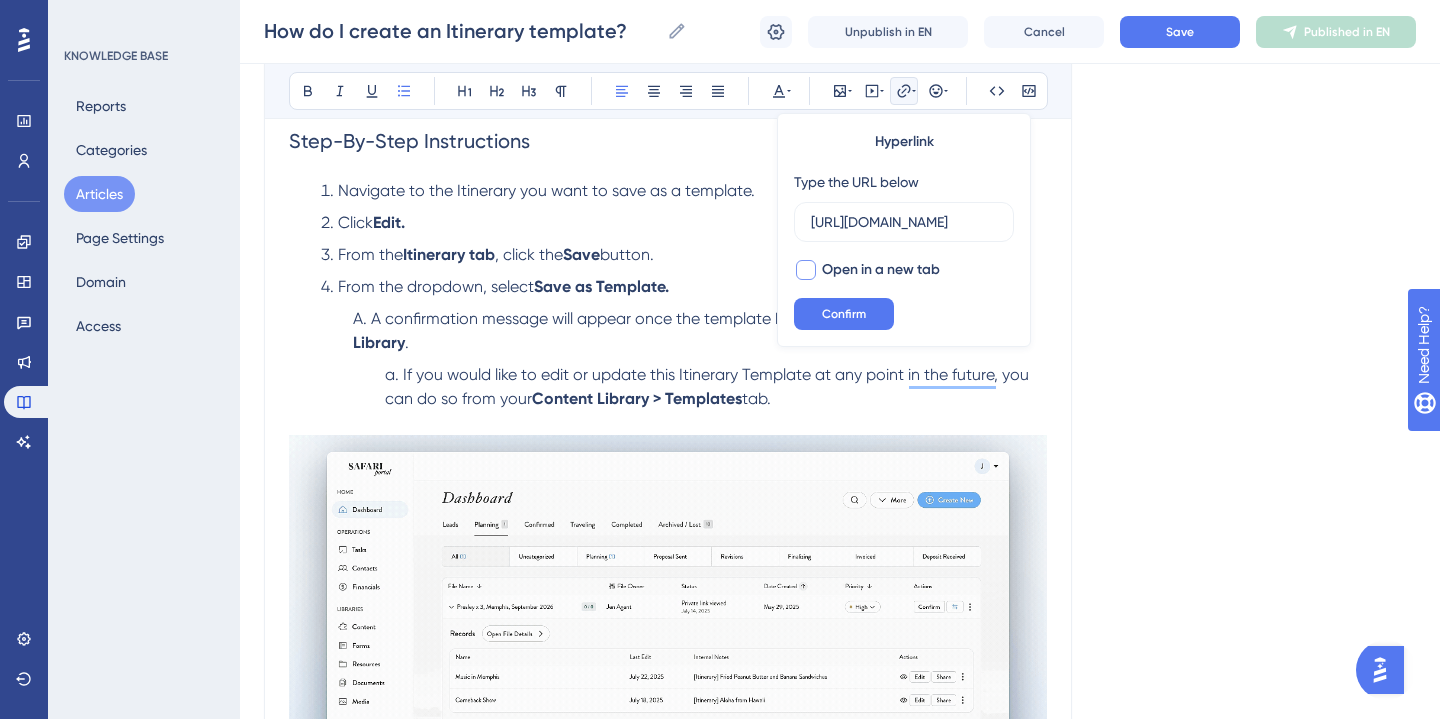type on "https://help.safariportal.app/en/articles/6068-how-do-i-edit-an-itinerary-template" 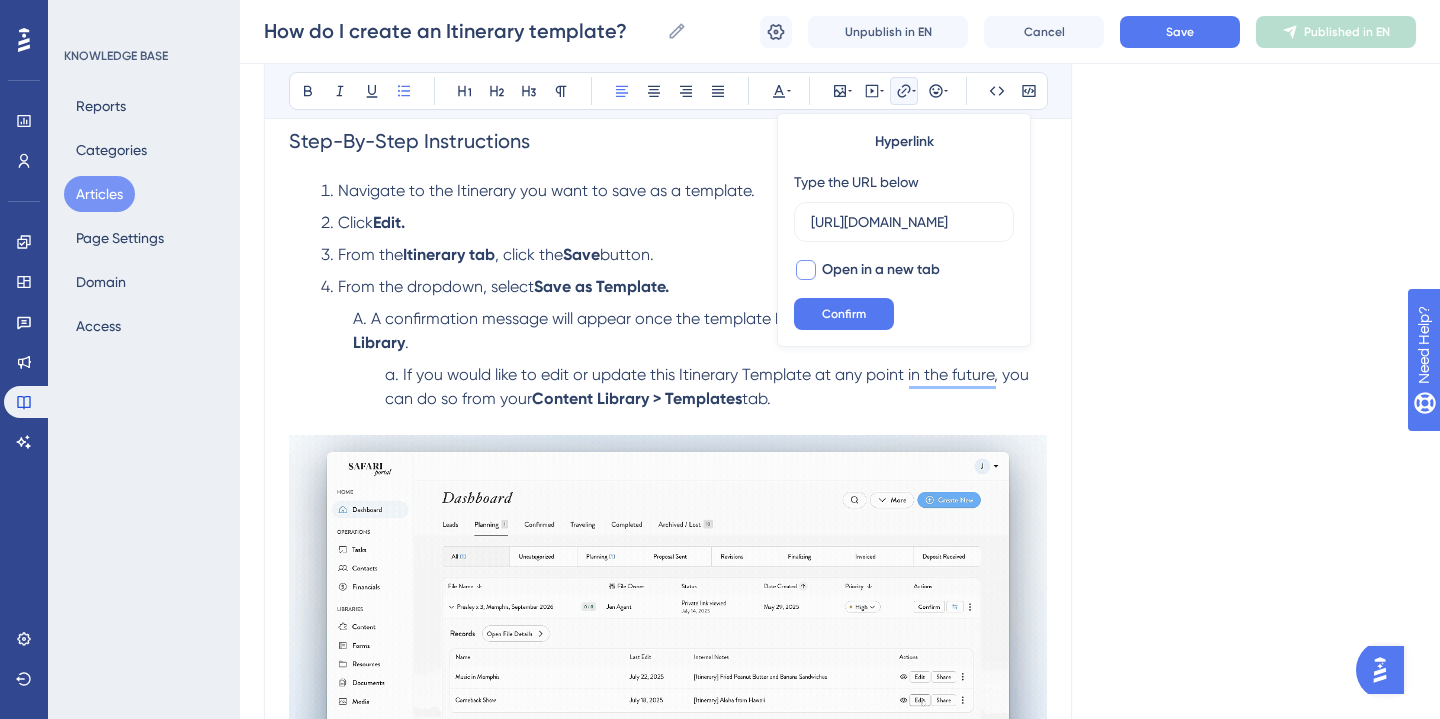 click at bounding box center [806, 270] 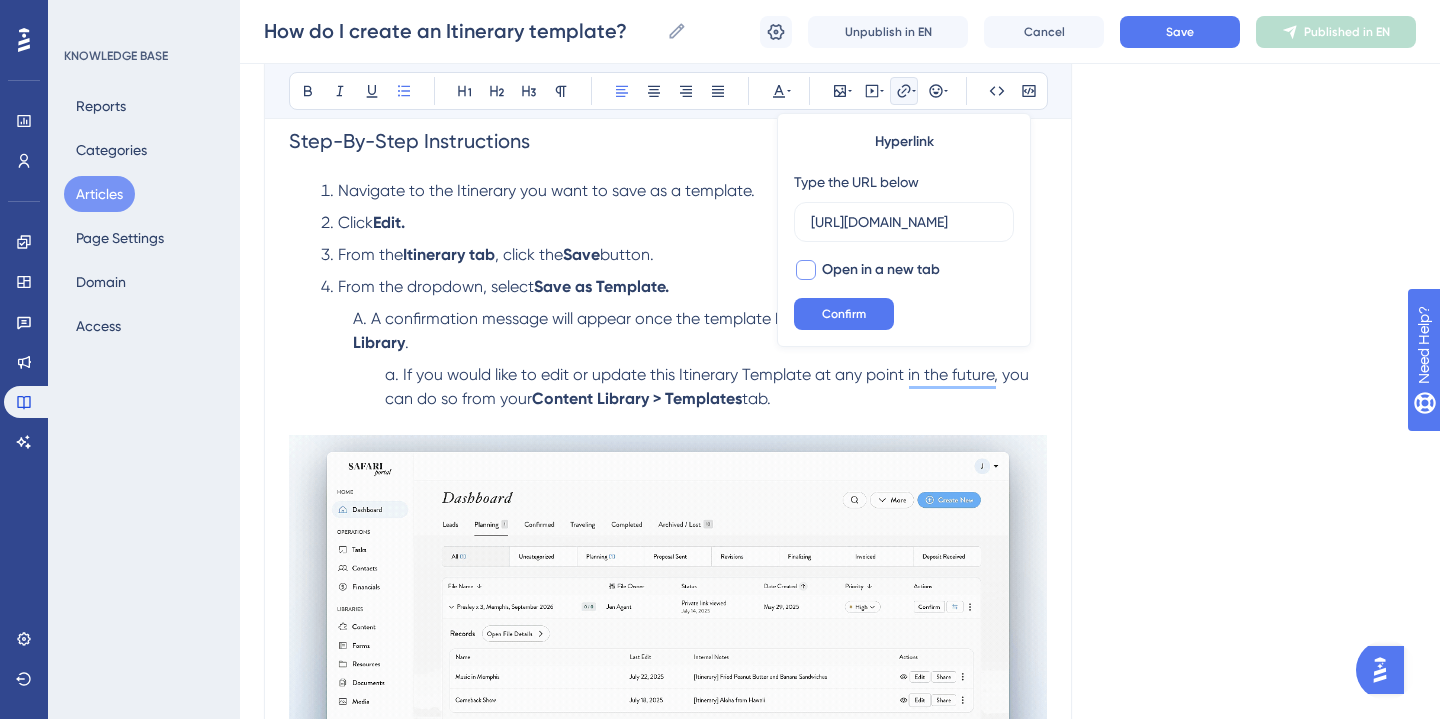 checkbox on "true" 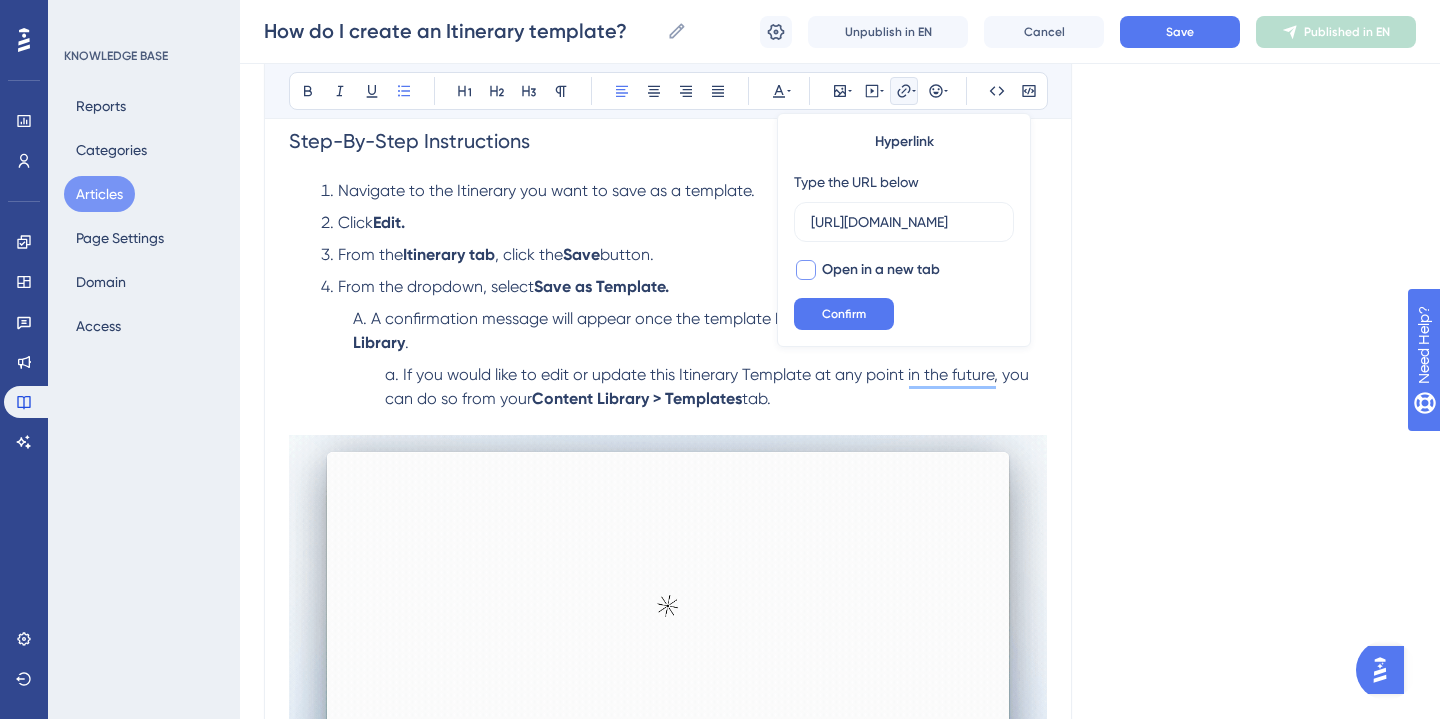 scroll, scrollTop: 0, scrollLeft: 0, axis: both 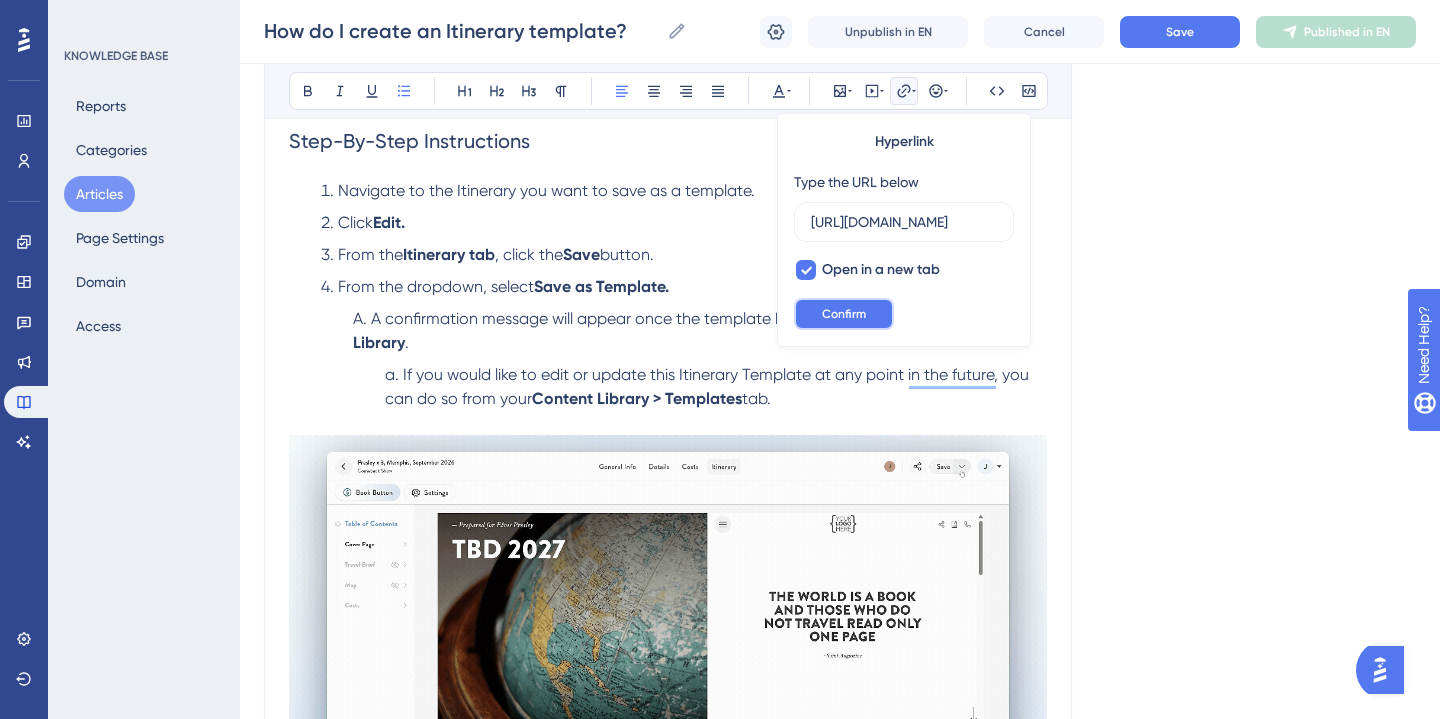 click on "Confirm" at bounding box center [844, 314] 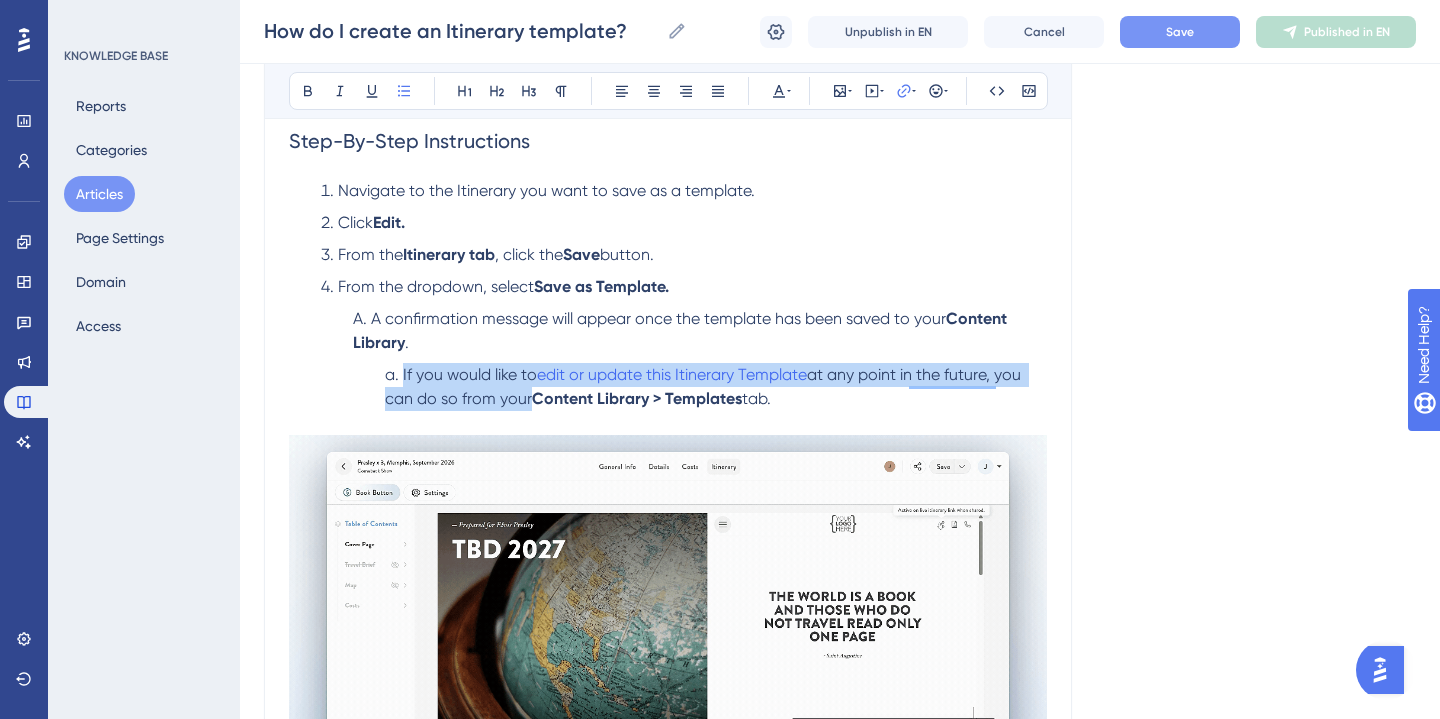 click on "Save" at bounding box center (1180, 32) 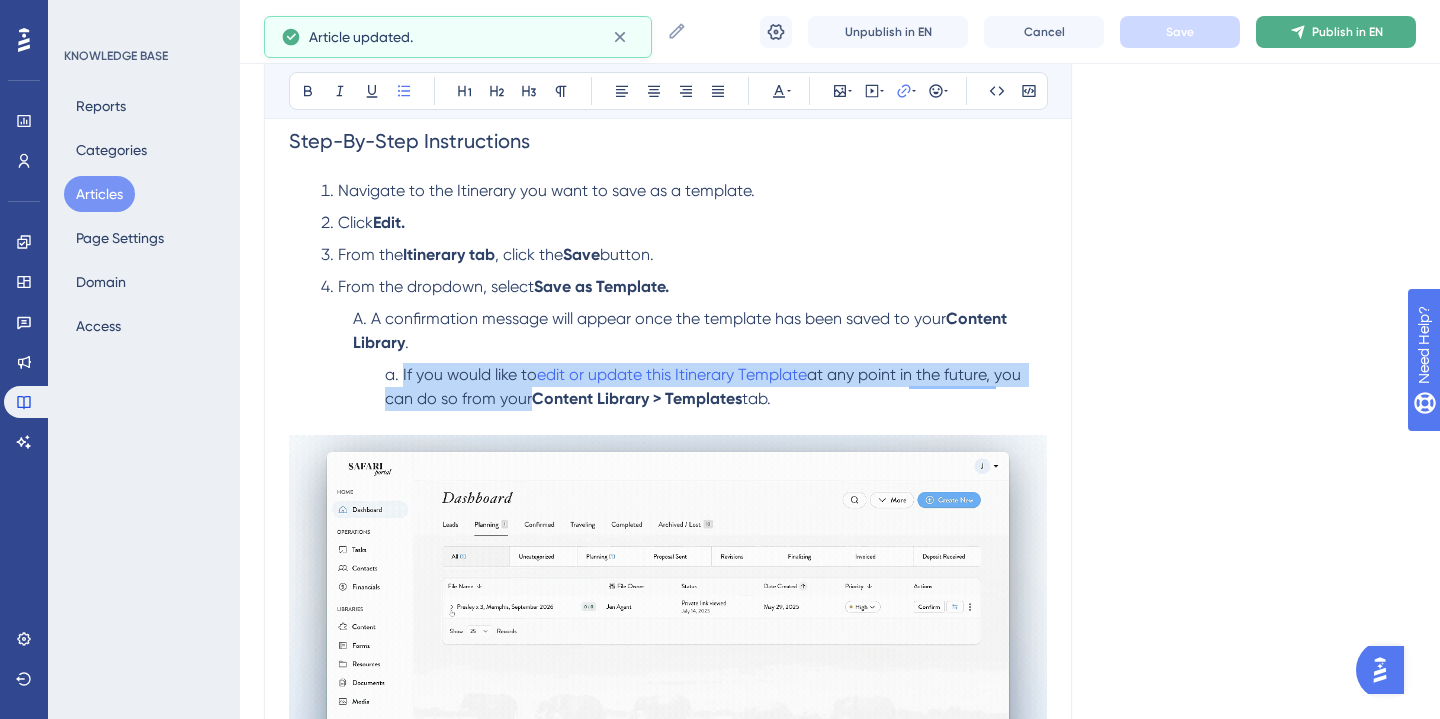 click on "Publish in EN" at bounding box center [1347, 32] 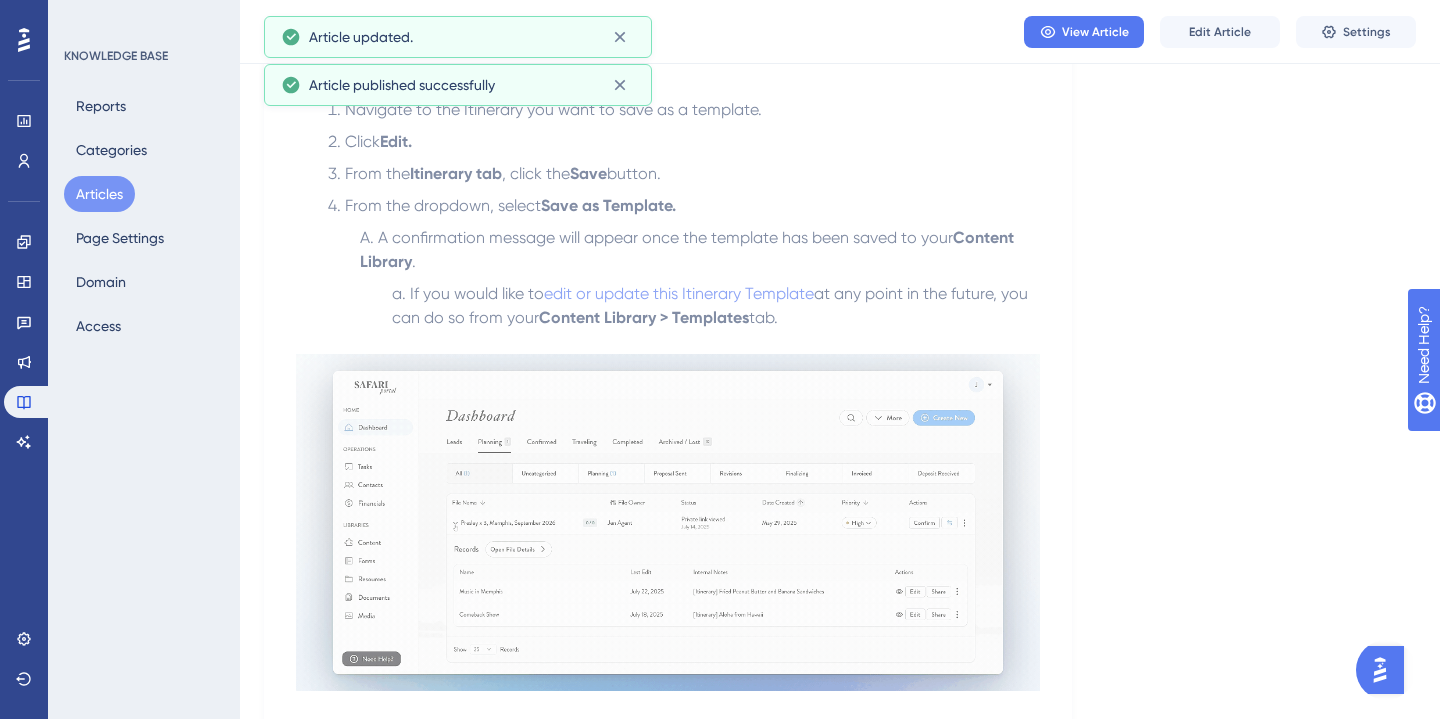 click on "If you would like to  edit or update this Itinerary Template  at any point in the future, you can do so from your  Content Library > Templates  tab." at bounding box center [716, 318] 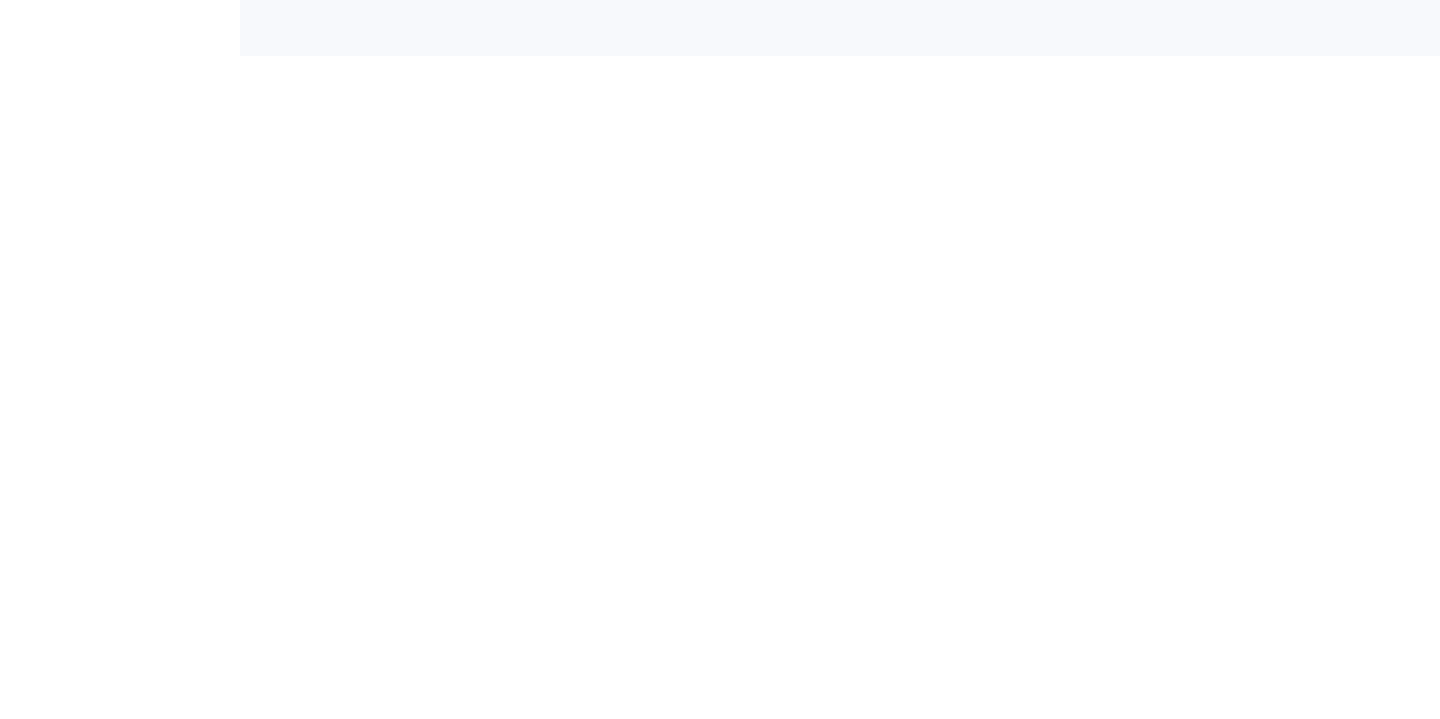 scroll, scrollTop: 0, scrollLeft: 0, axis: both 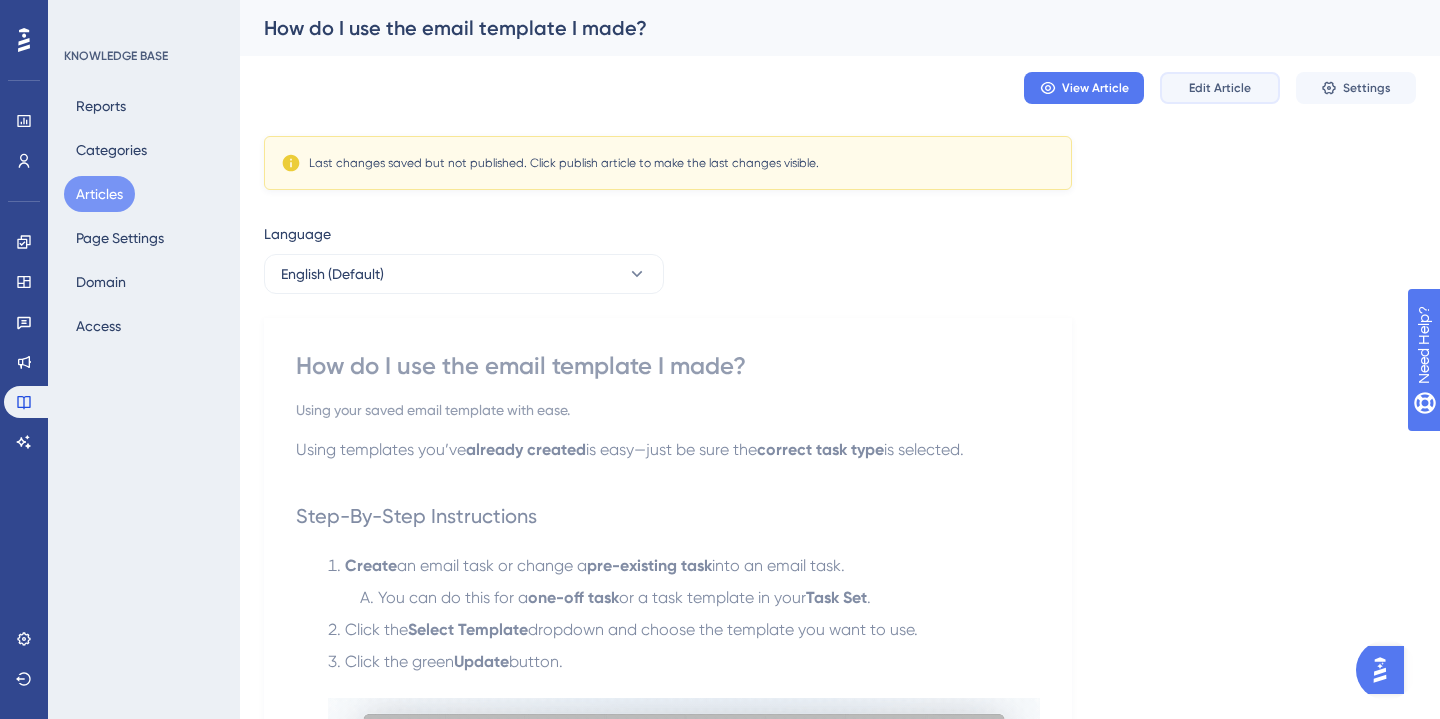 click on "Edit Article" at bounding box center [1220, 88] 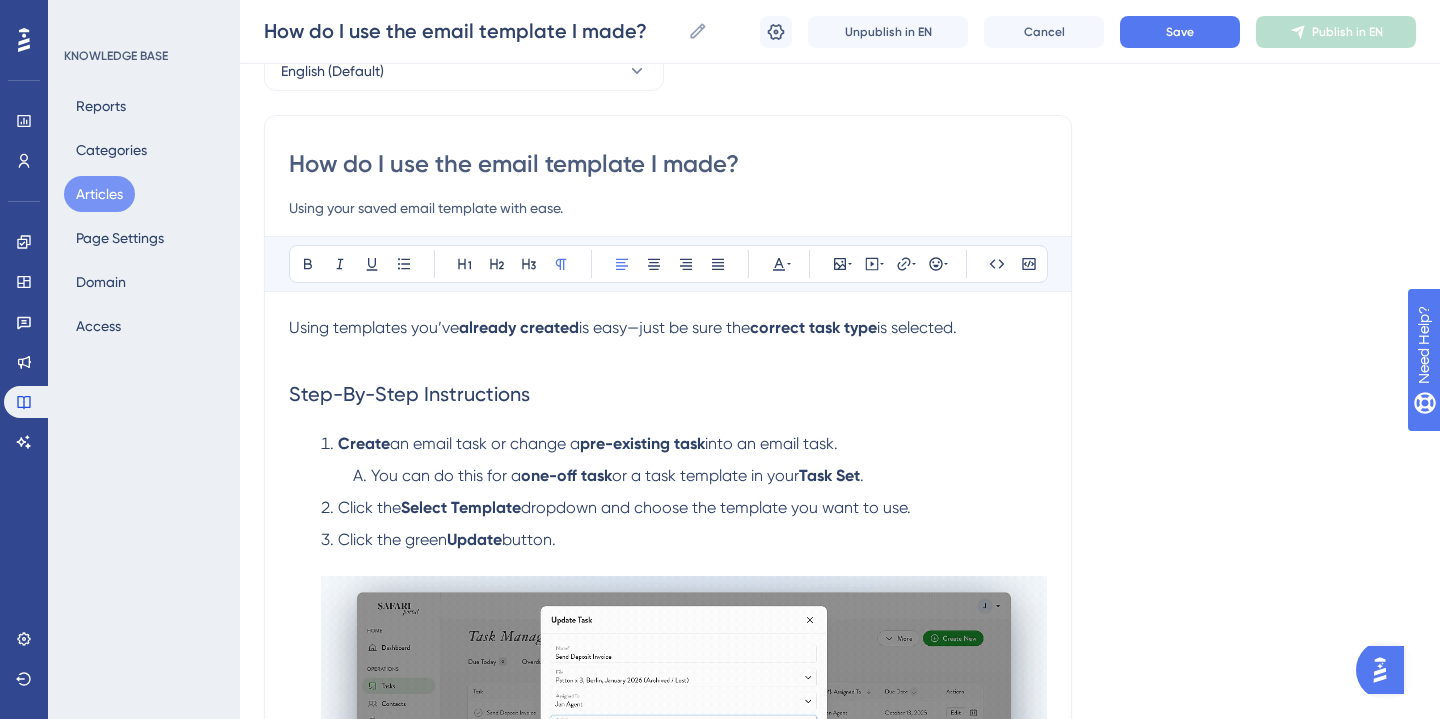 scroll, scrollTop: 111, scrollLeft: 0, axis: vertical 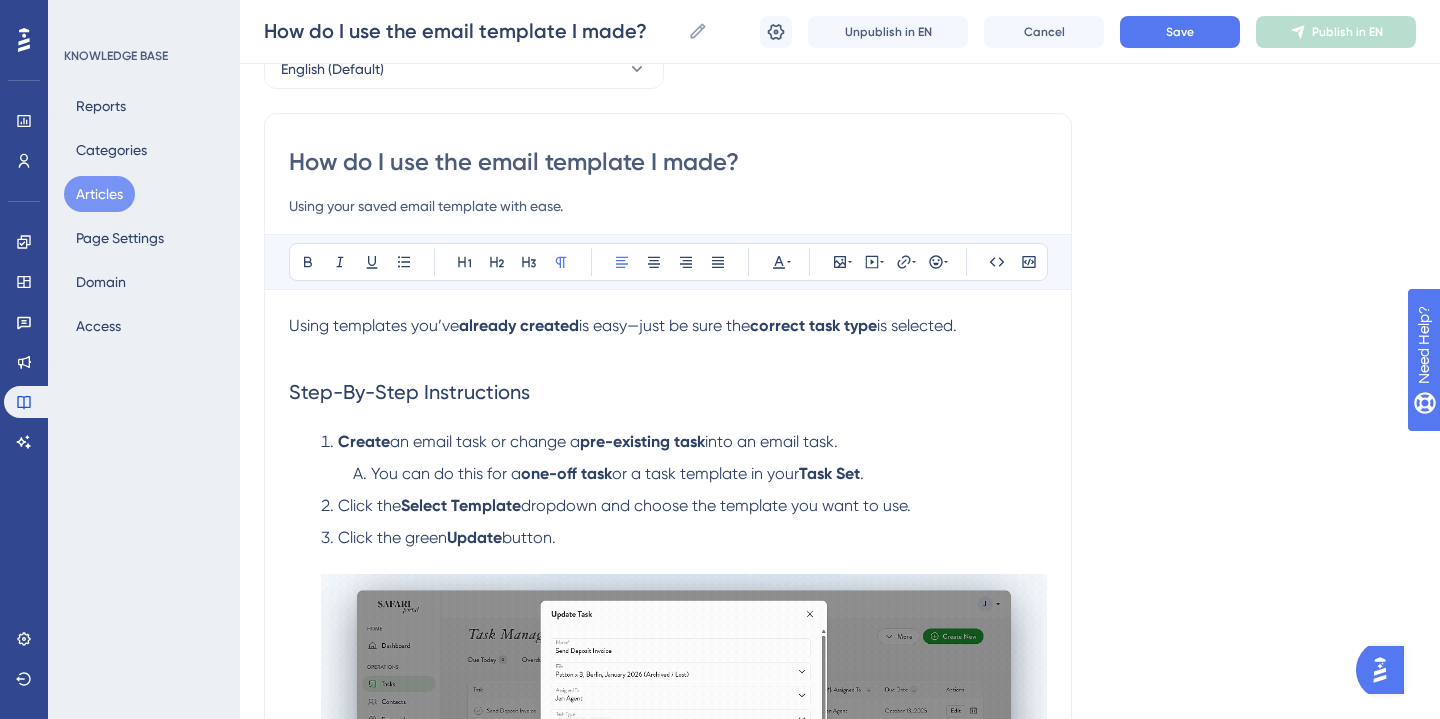 click on "Using your saved email template with ease." at bounding box center (668, 206) 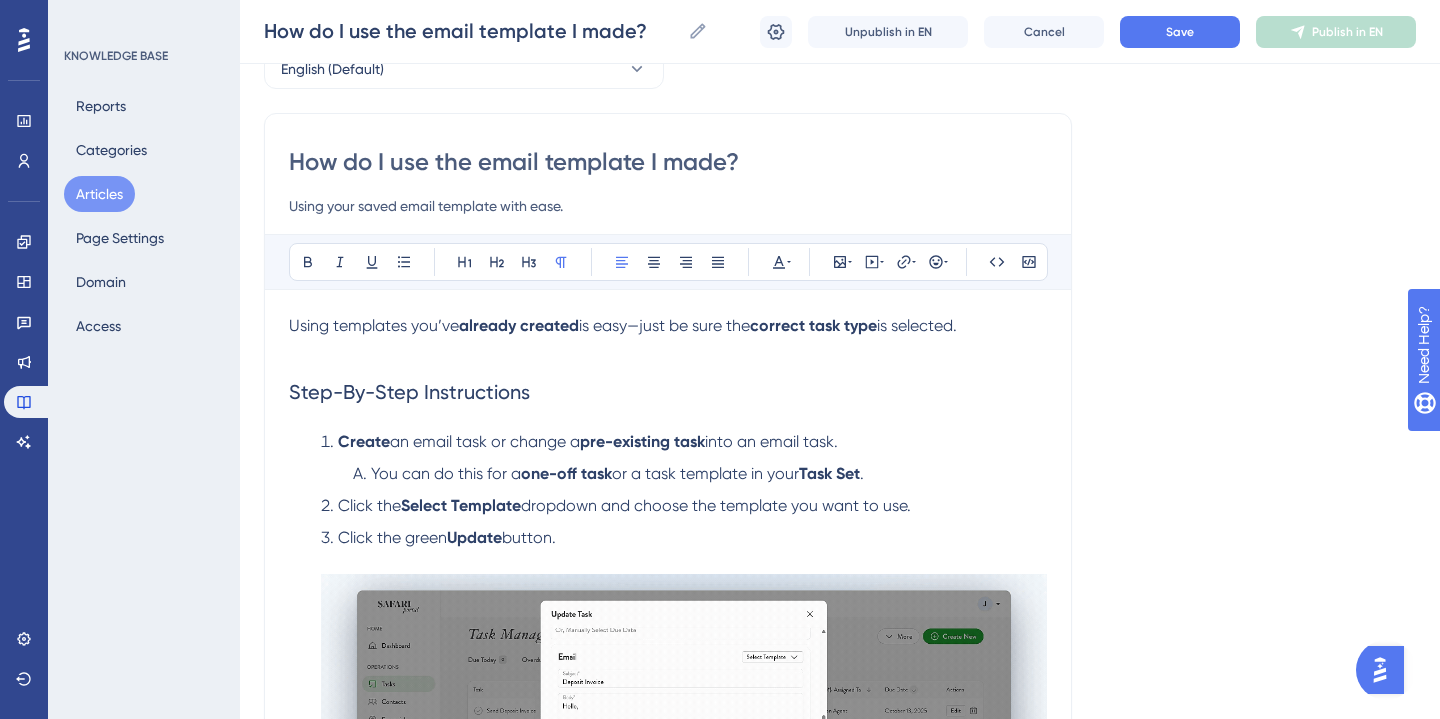 click on "Using your saved email template with ease." at bounding box center (668, 206) 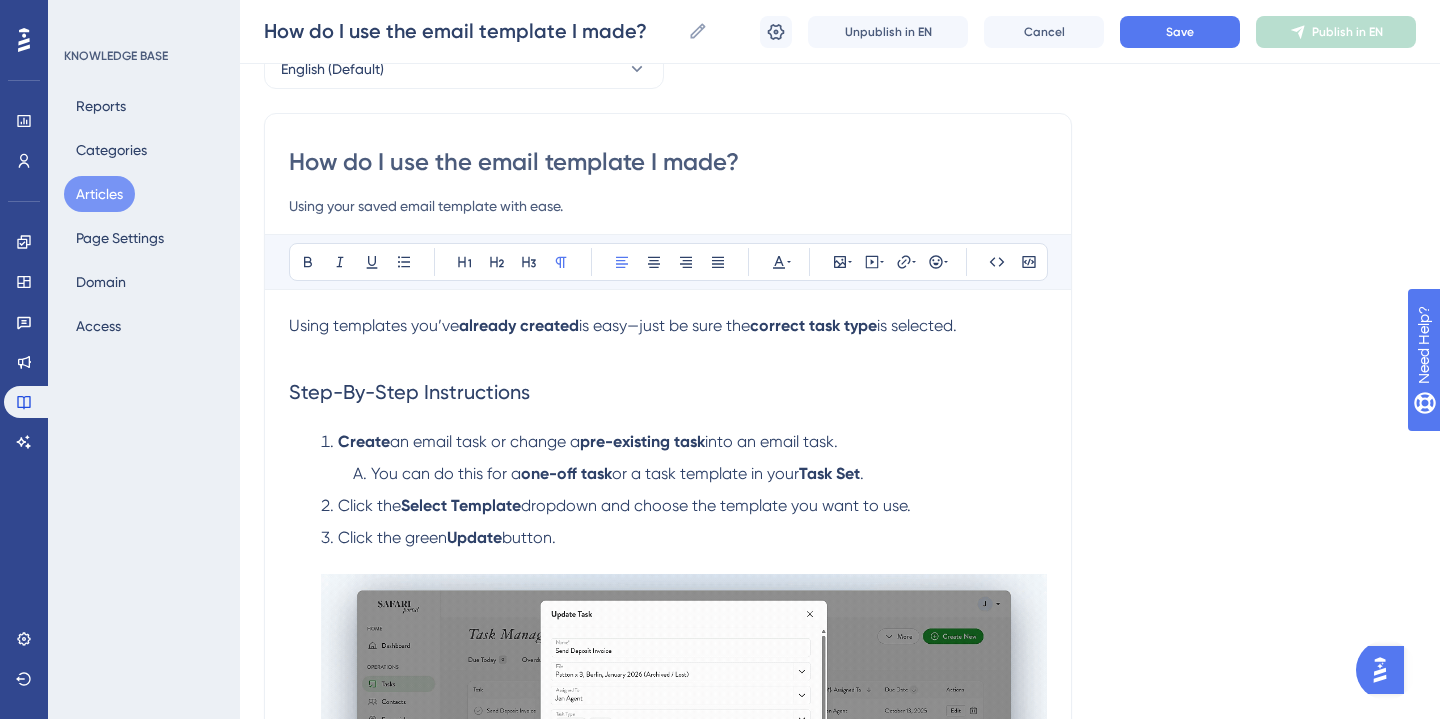 click on "Using your saved email template with ease." at bounding box center (668, 206) 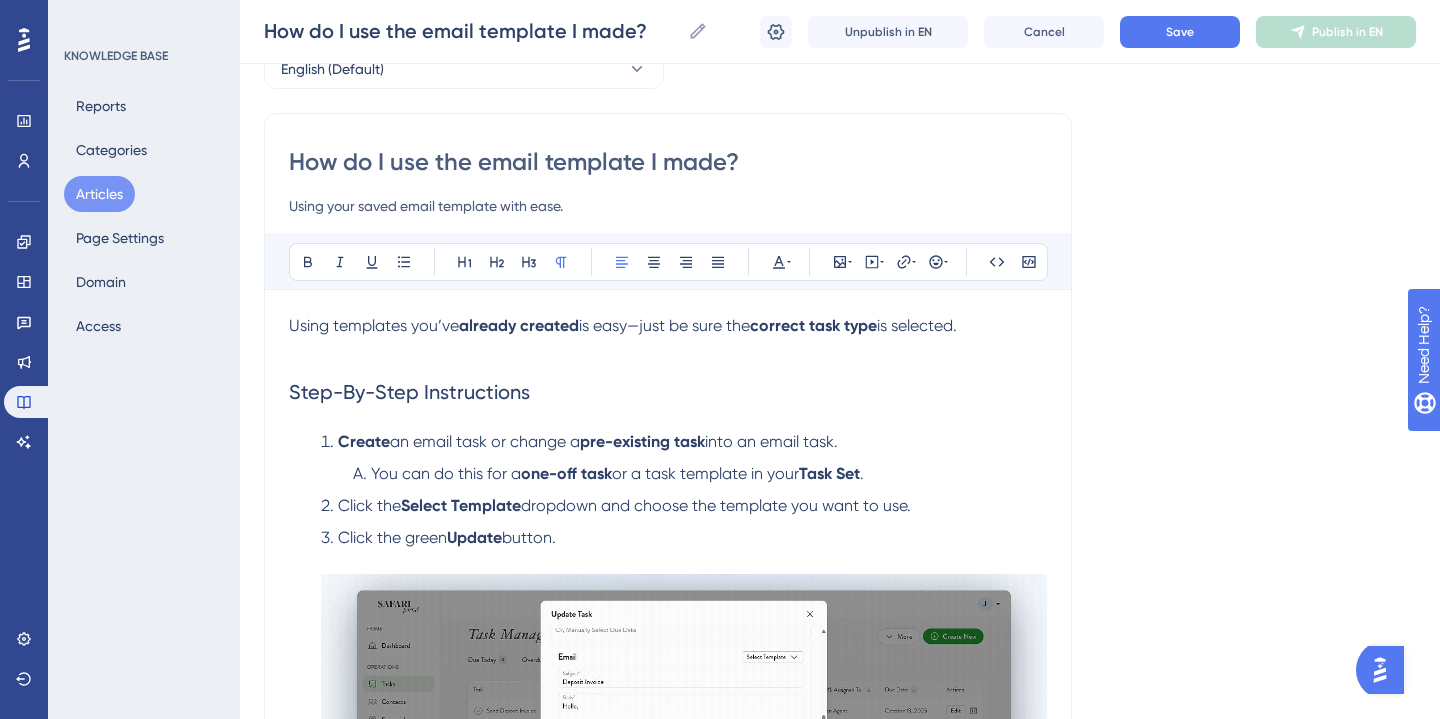 click on "Using your saved email template with ease." at bounding box center [668, 206] 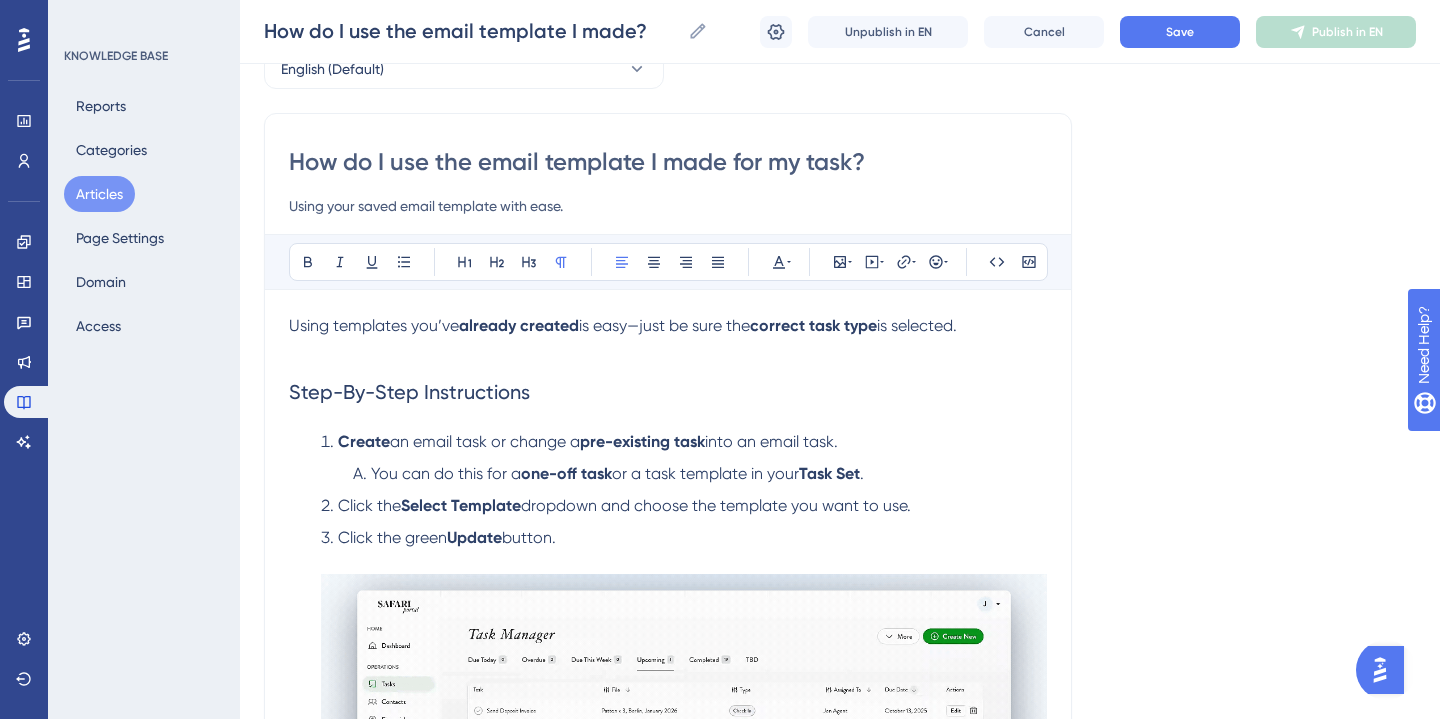 type on "How do I use the email template I made for my tasks?" 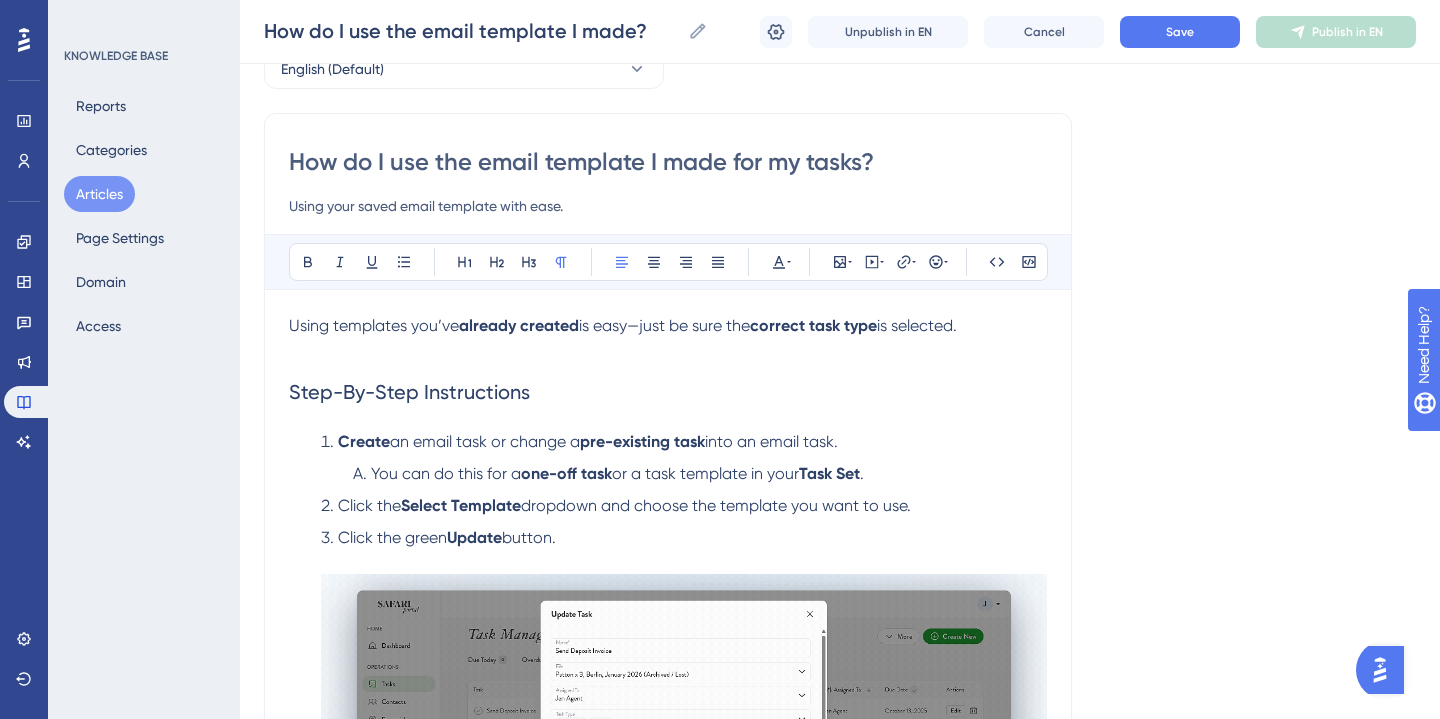 type on "How do I use the email template I made for my tasks?" 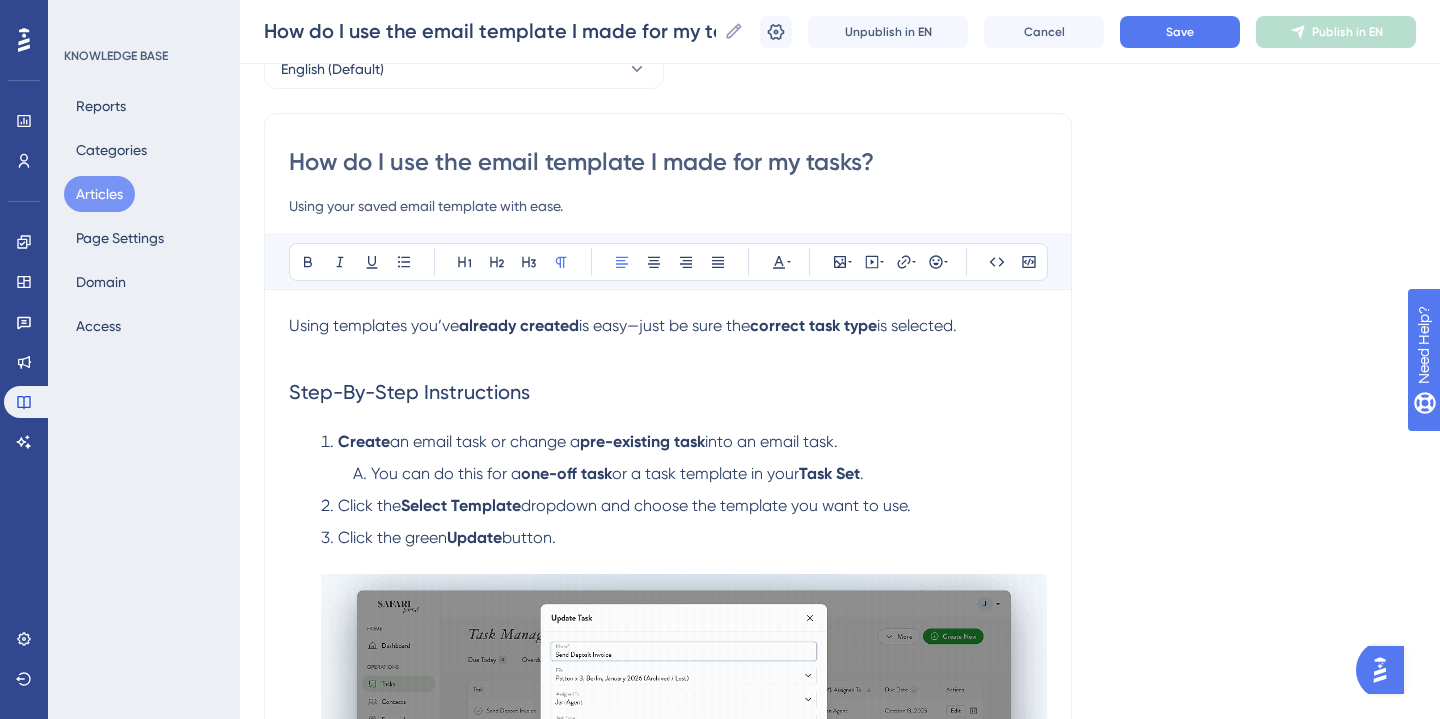 click on "How do I use the email template I made for my tasks?" at bounding box center (668, 162) 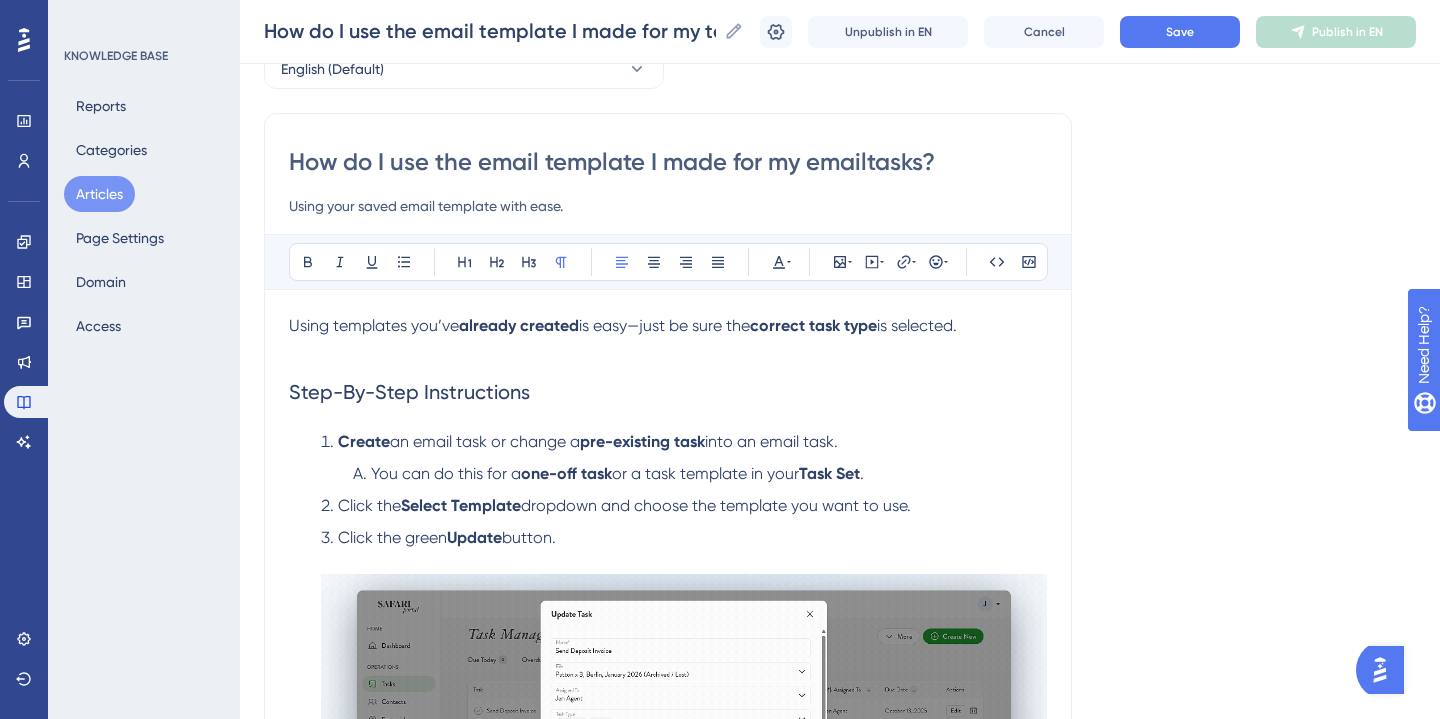 type on "How do I use the email template I made for my email tasks?" 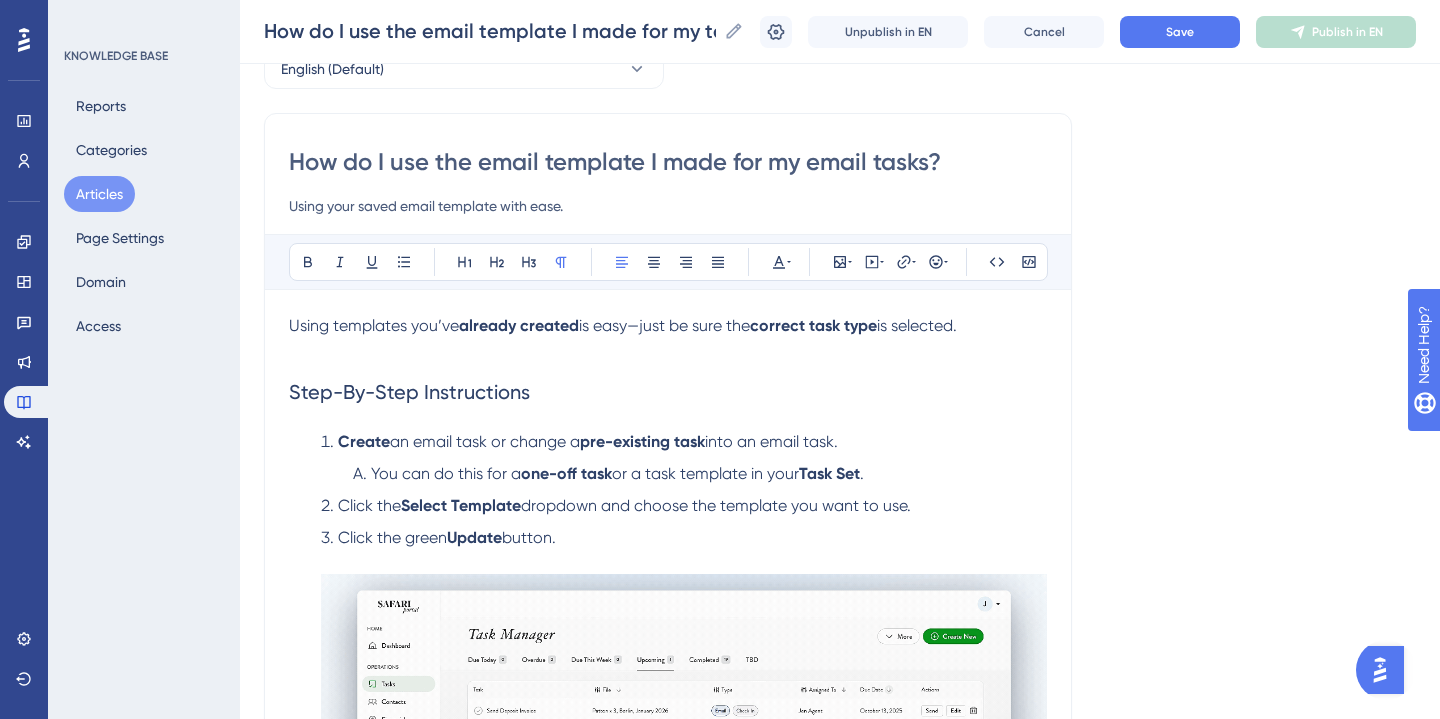 type on "How do I use the email template I made for my email tasks?" 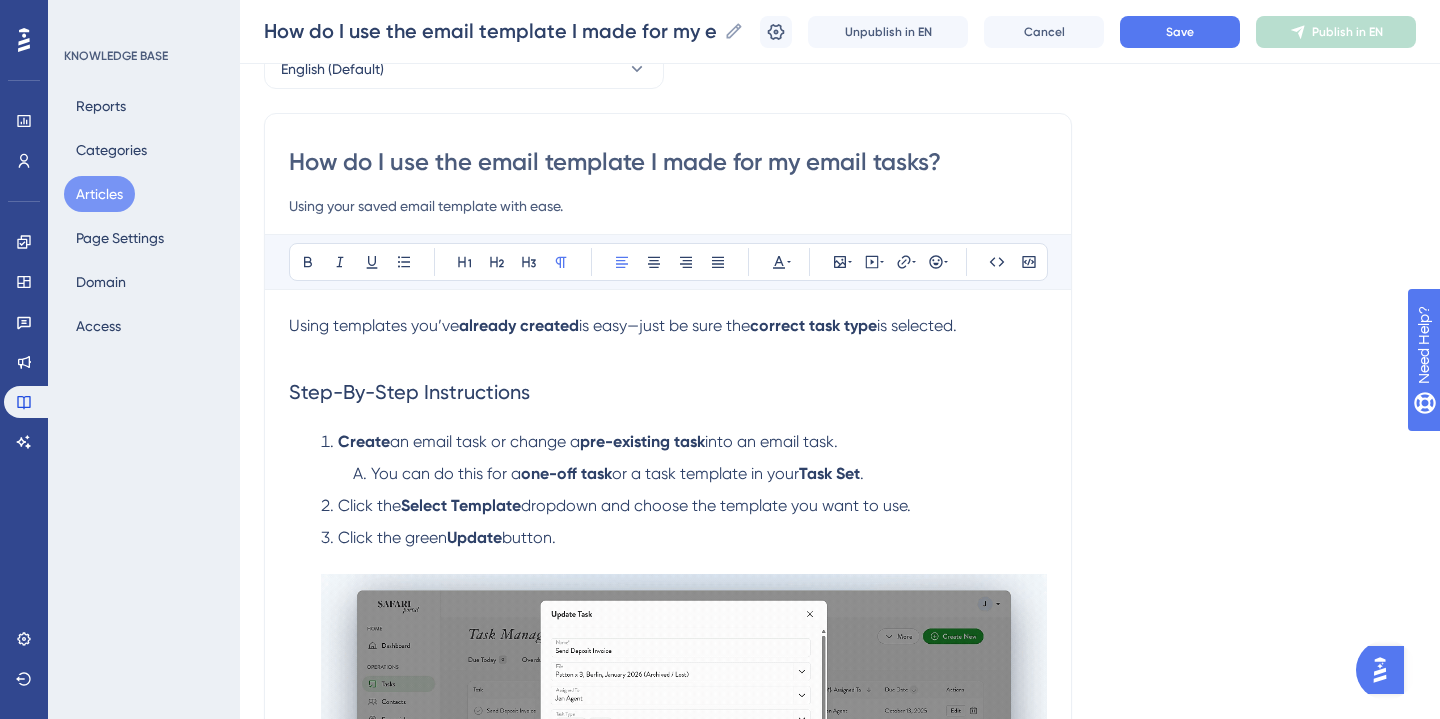 type on "How do I use the email template I made for my email tasks?" 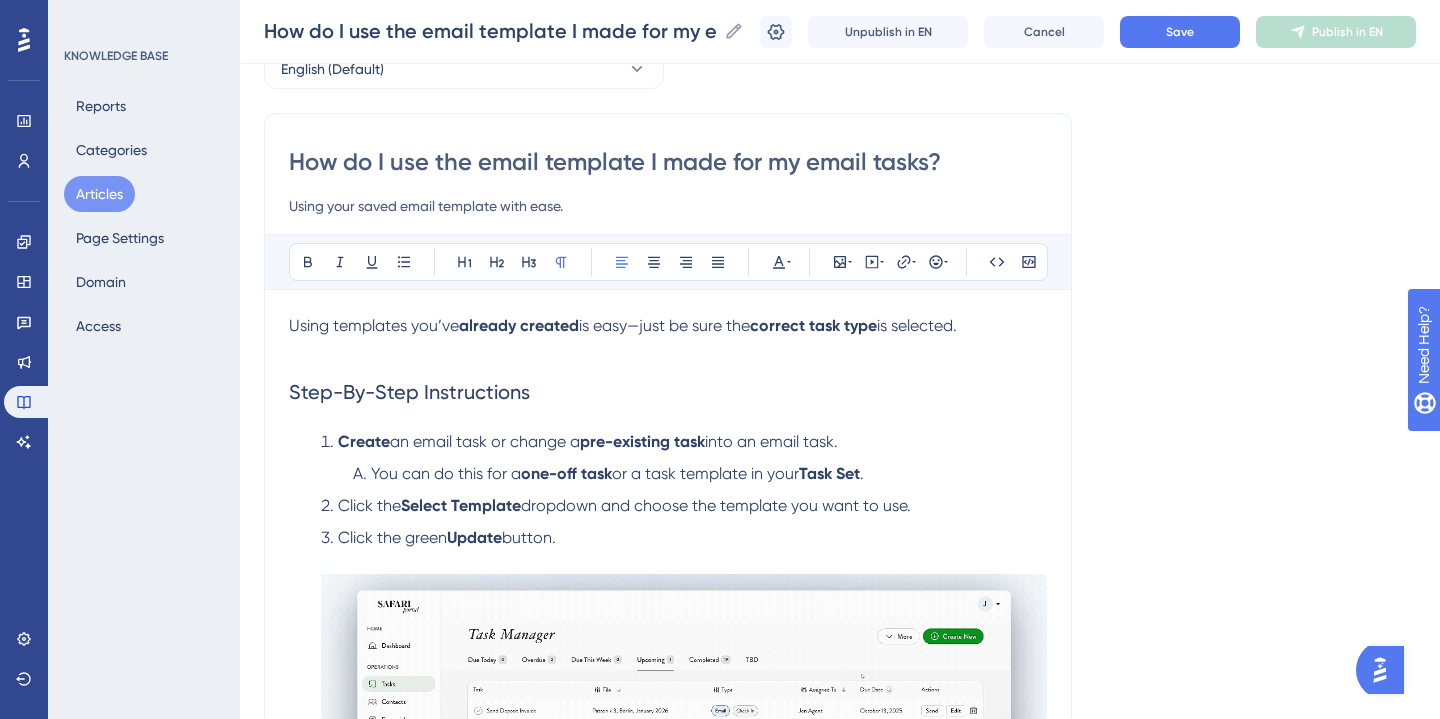 click on "Using your saved email template with ease." at bounding box center (668, 206) 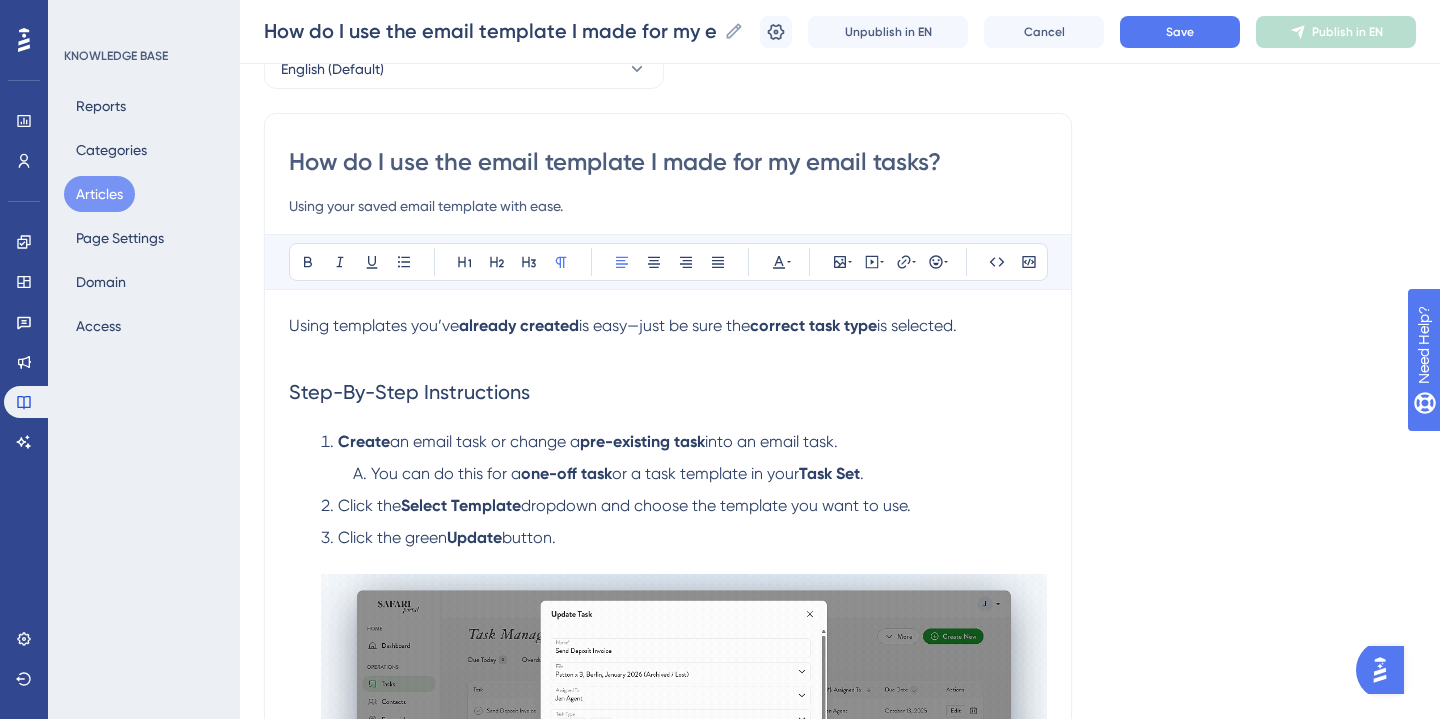 click on "Using your saved email template with ease." at bounding box center [668, 206] 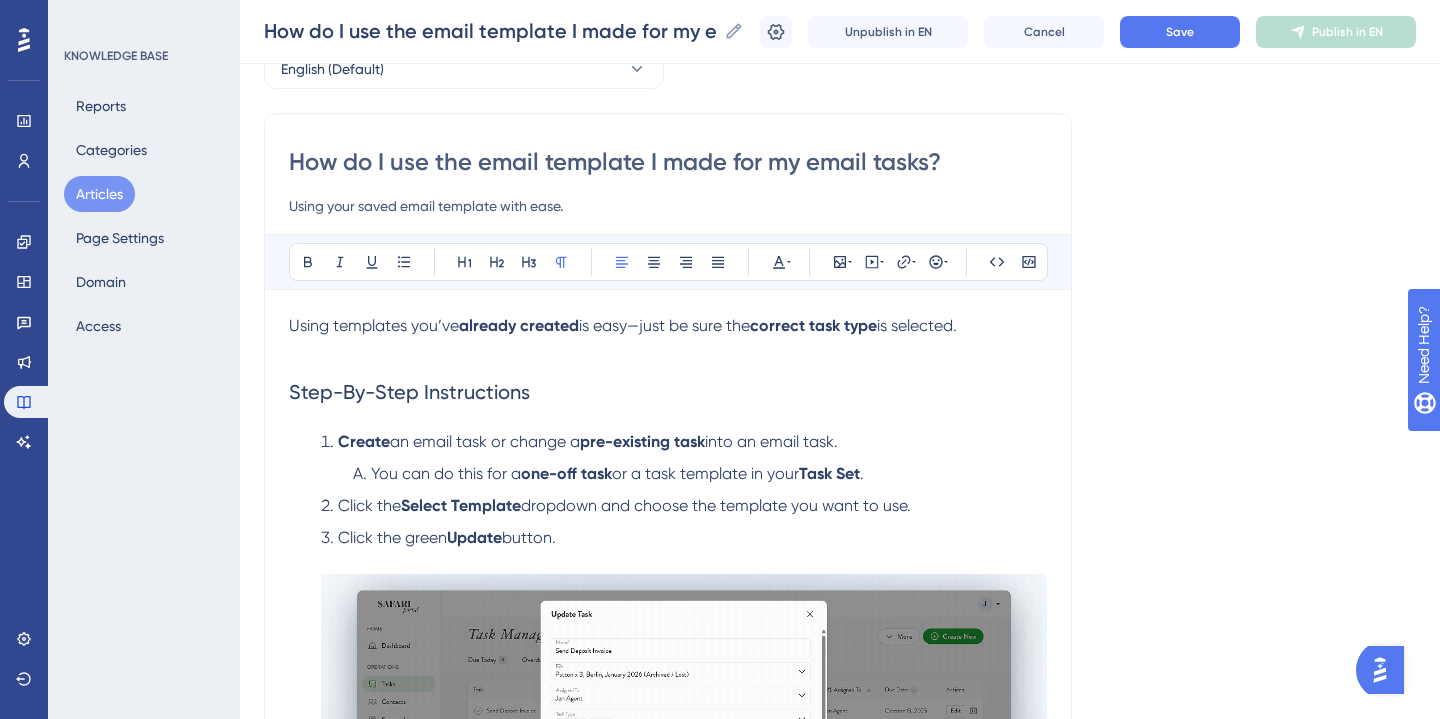 click on "Using your saved email template with ease." at bounding box center [668, 206] 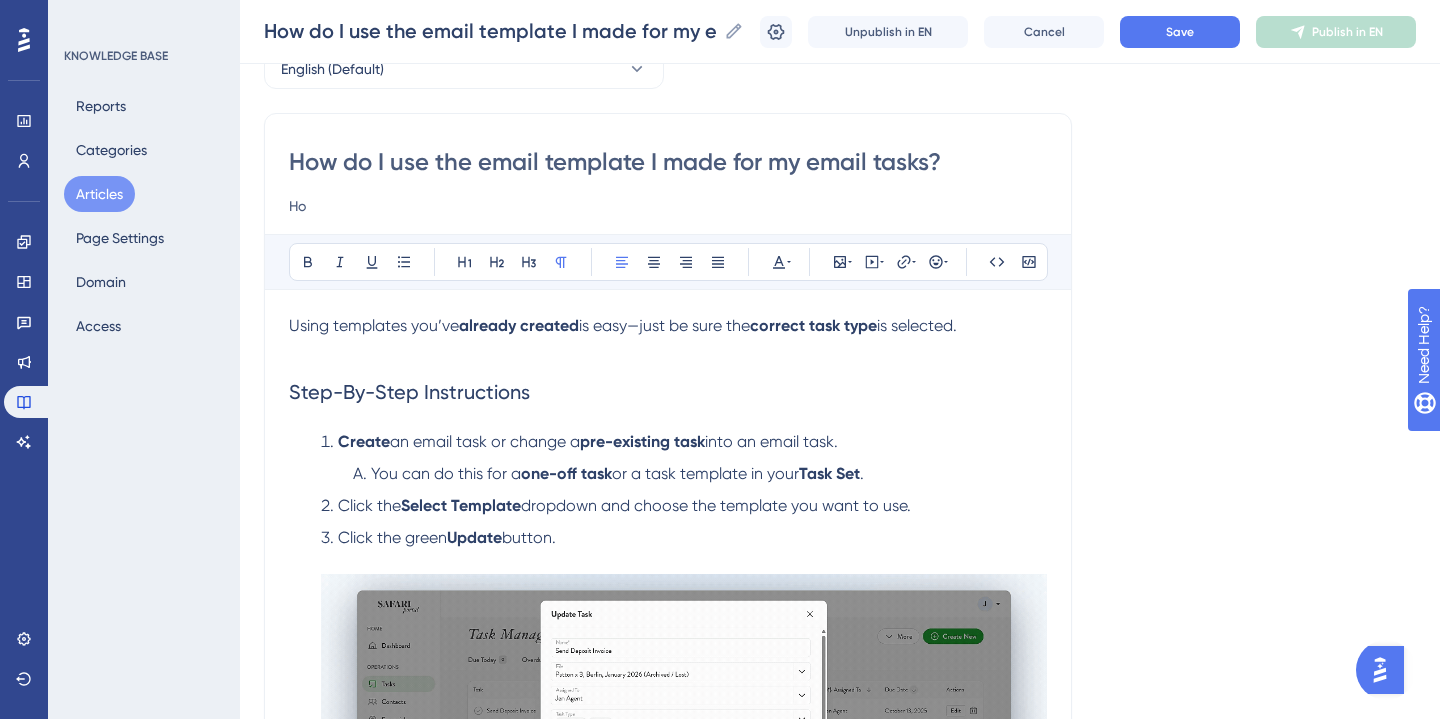 type on "H" 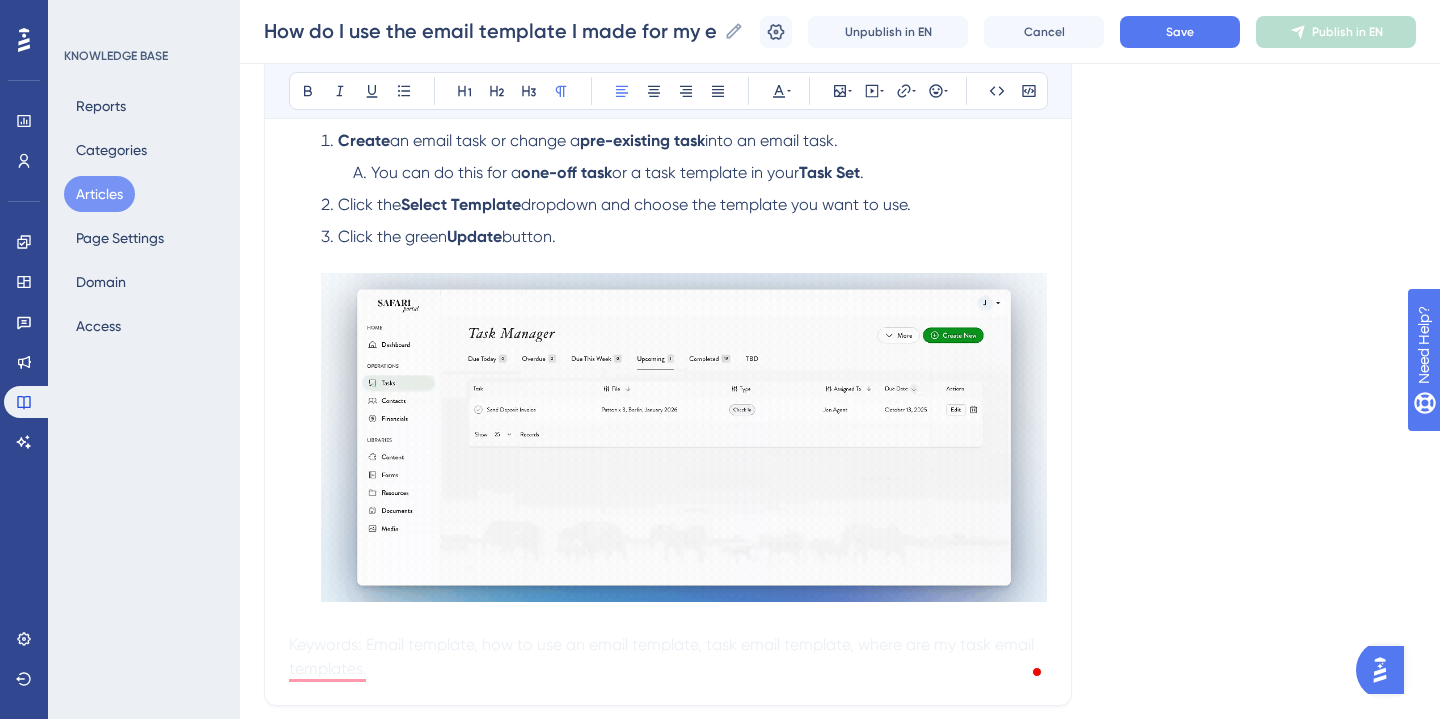 scroll, scrollTop: 442, scrollLeft: 0, axis: vertical 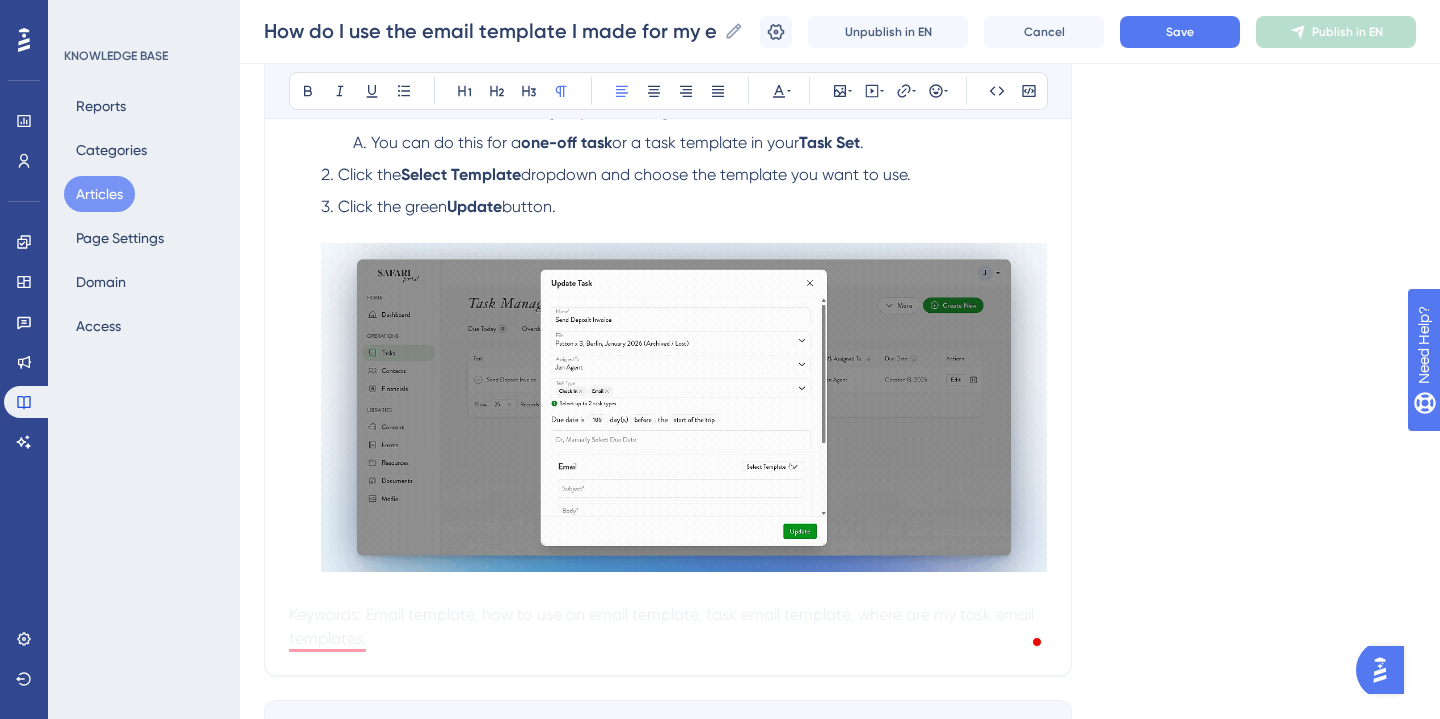 type on "Attach email templates to tasks to save time later." 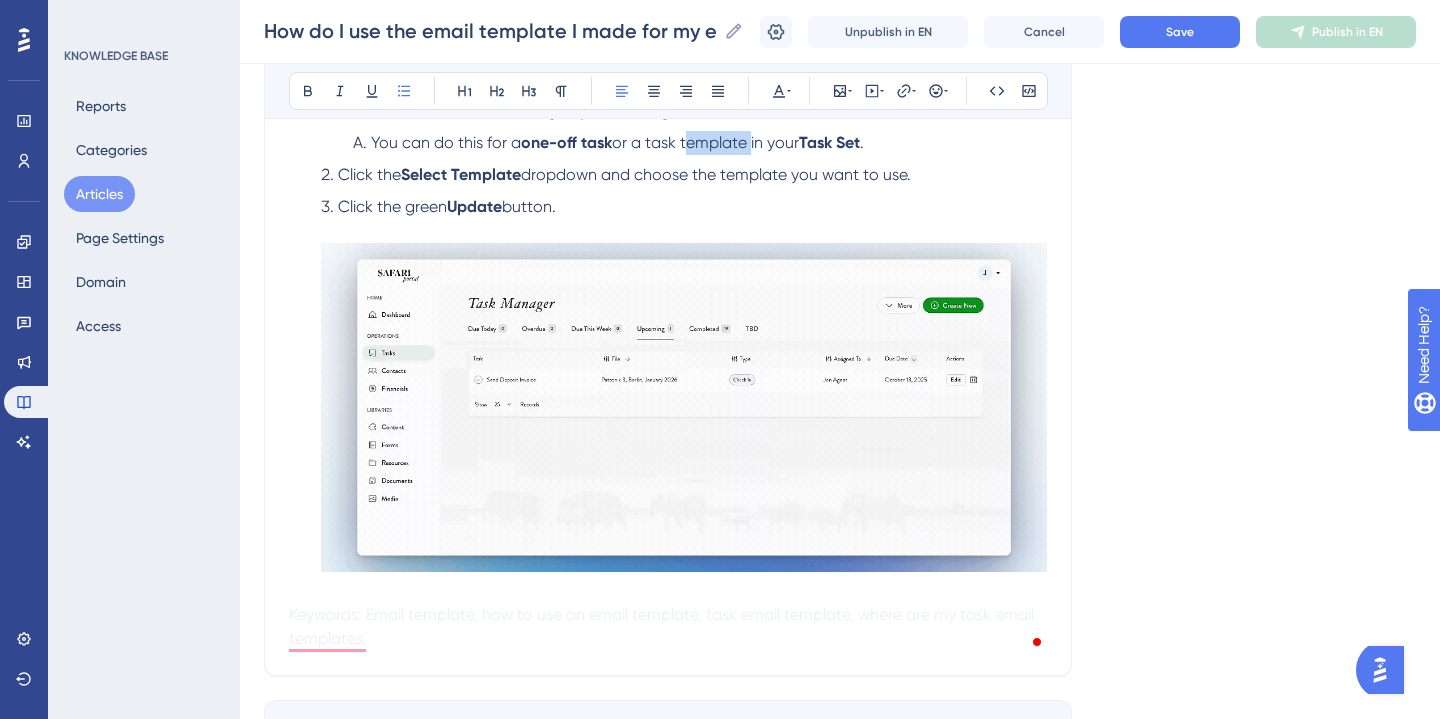 click on "or a task template in your" at bounding box center [705, 142] 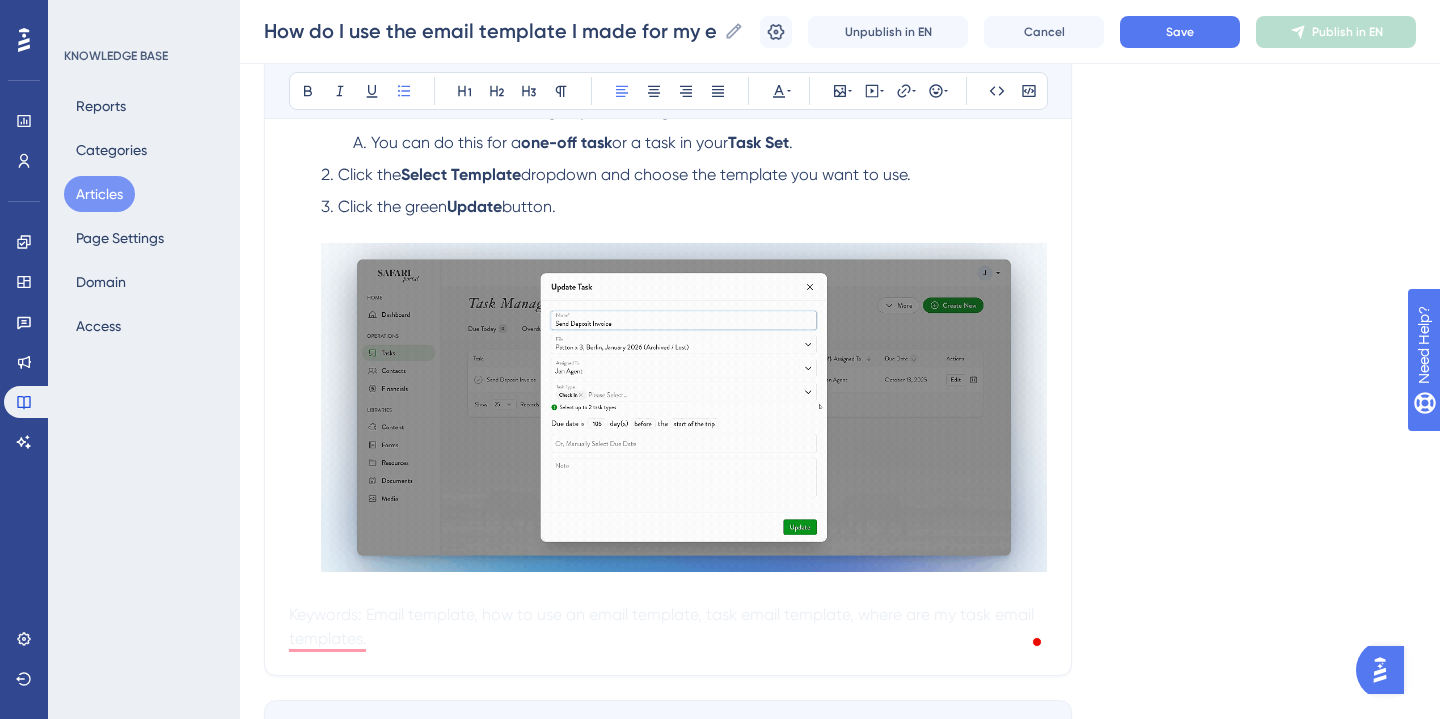 type 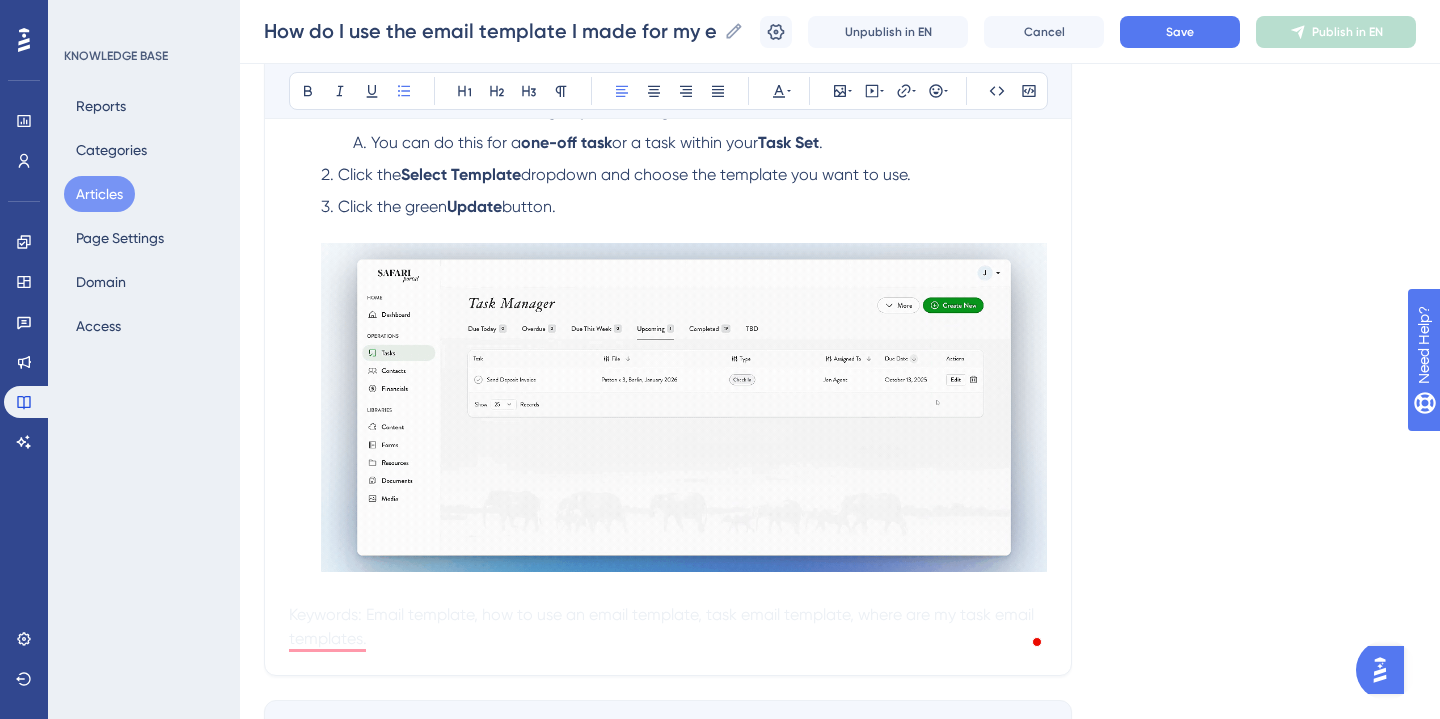click on "Click the green  Update  button." at bounding box center (684, 387) 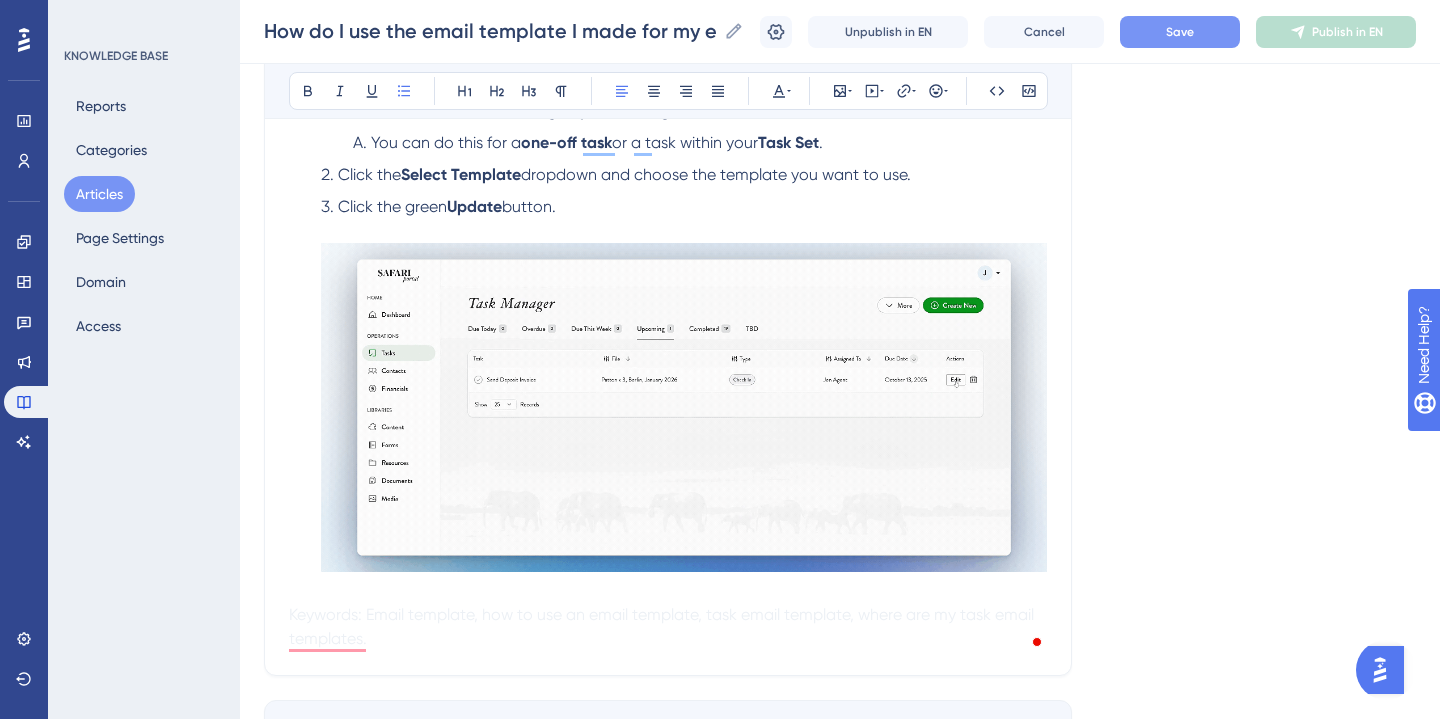 click on "Save" at bounding box center (1180, 32) 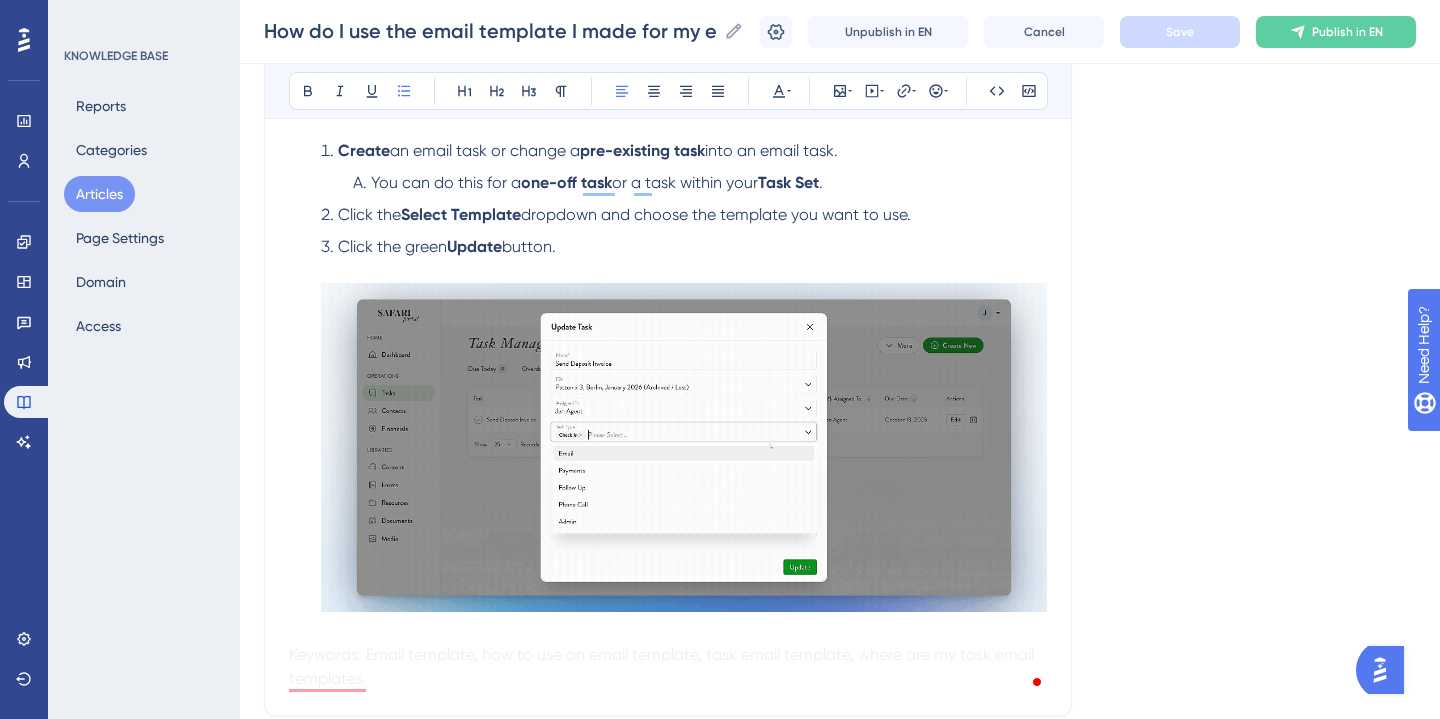 scroll, scrollTop: 404, scrollLeft: 0, axis: vertical 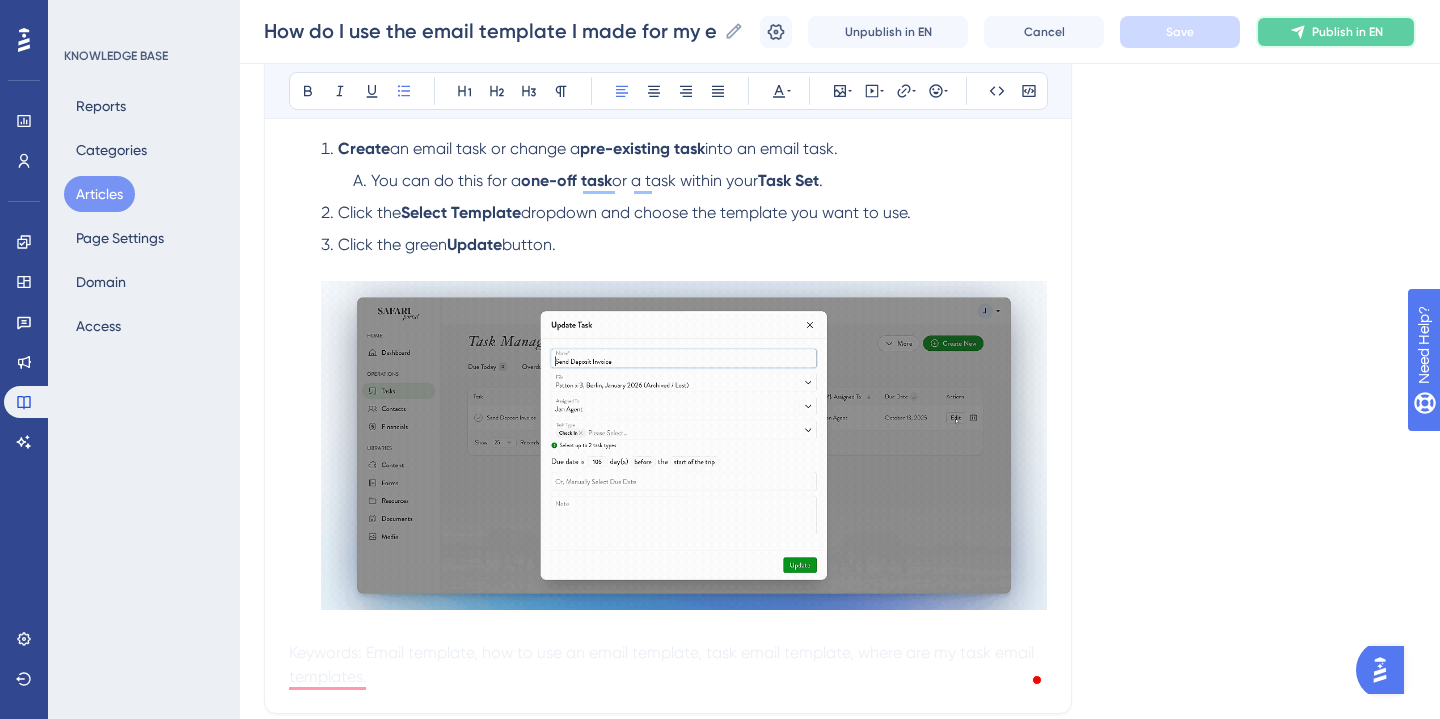 click on "Publish in EN" at bounding box center [1347, 32] 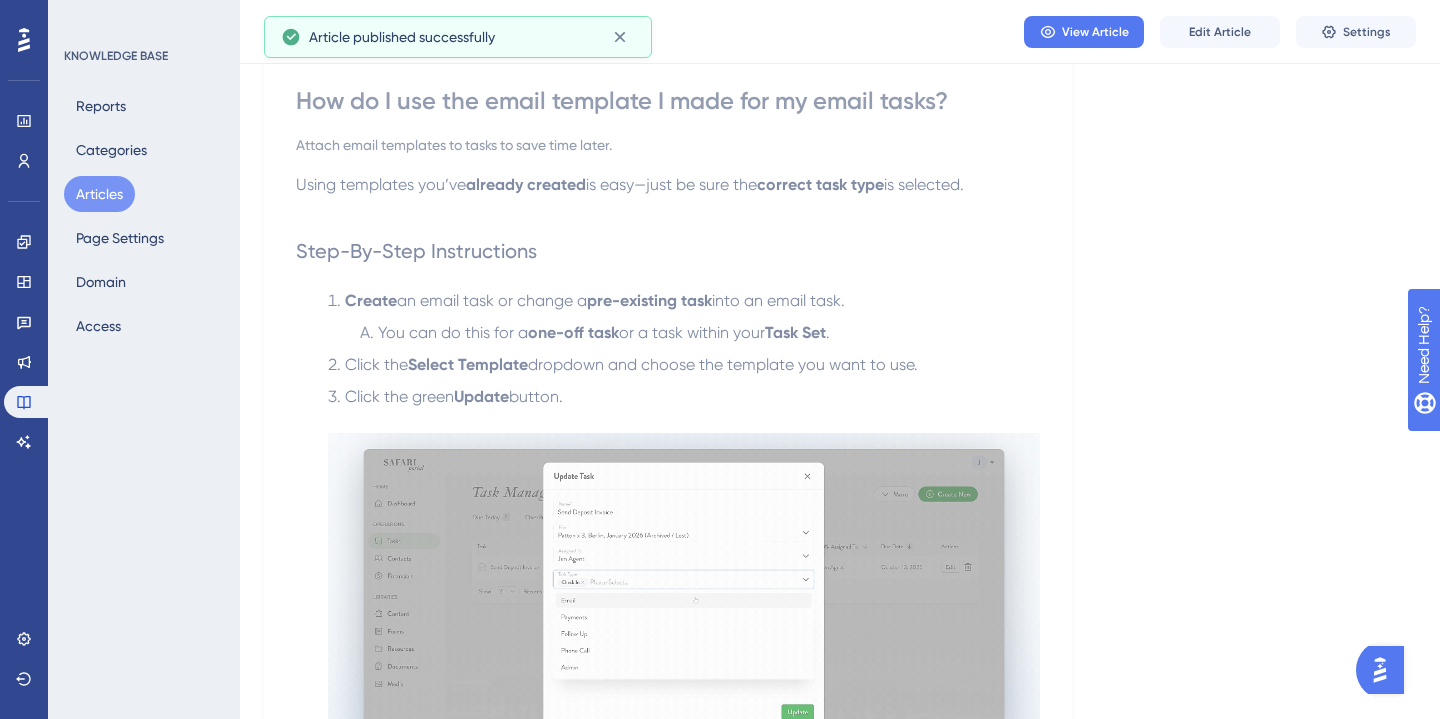 scroll, scrollTop: 0, scrollLeft: 0, axis: both 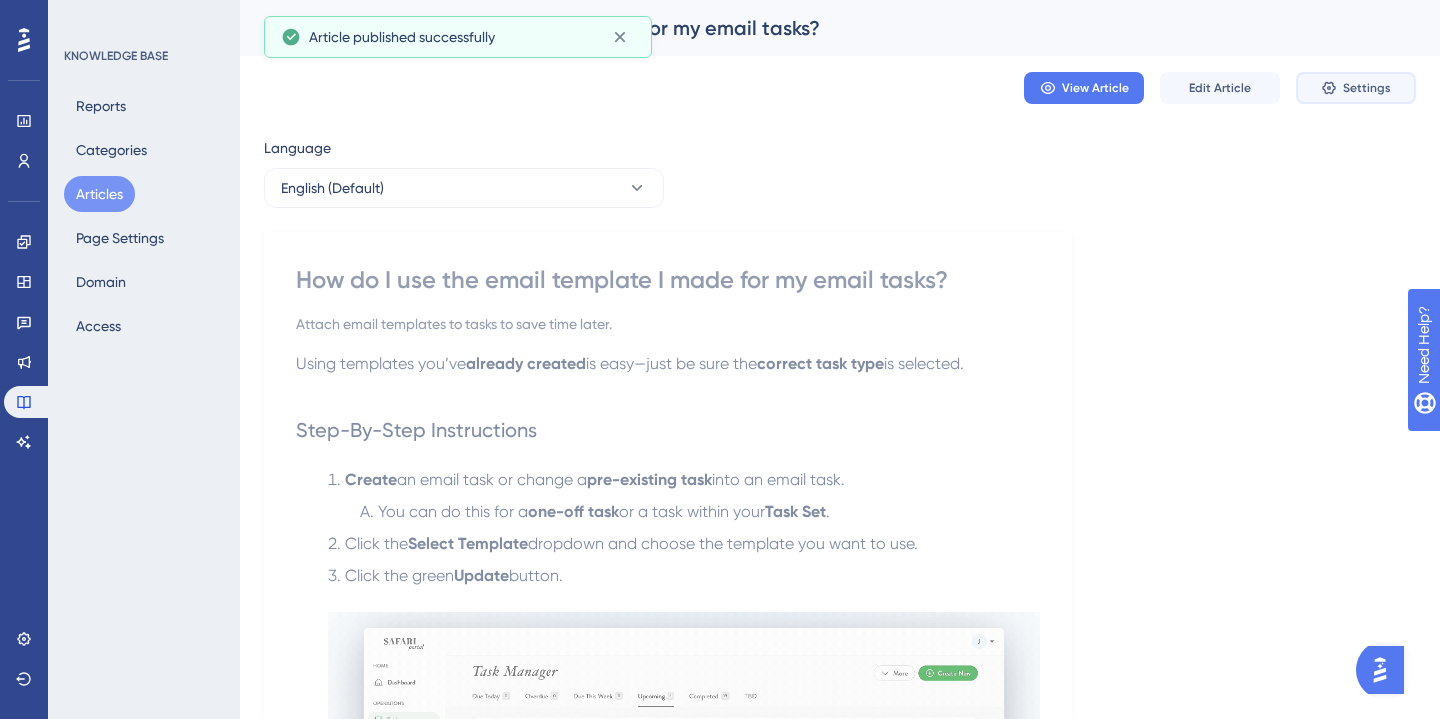 click on "Settings" at bounding box center [1367, 88] 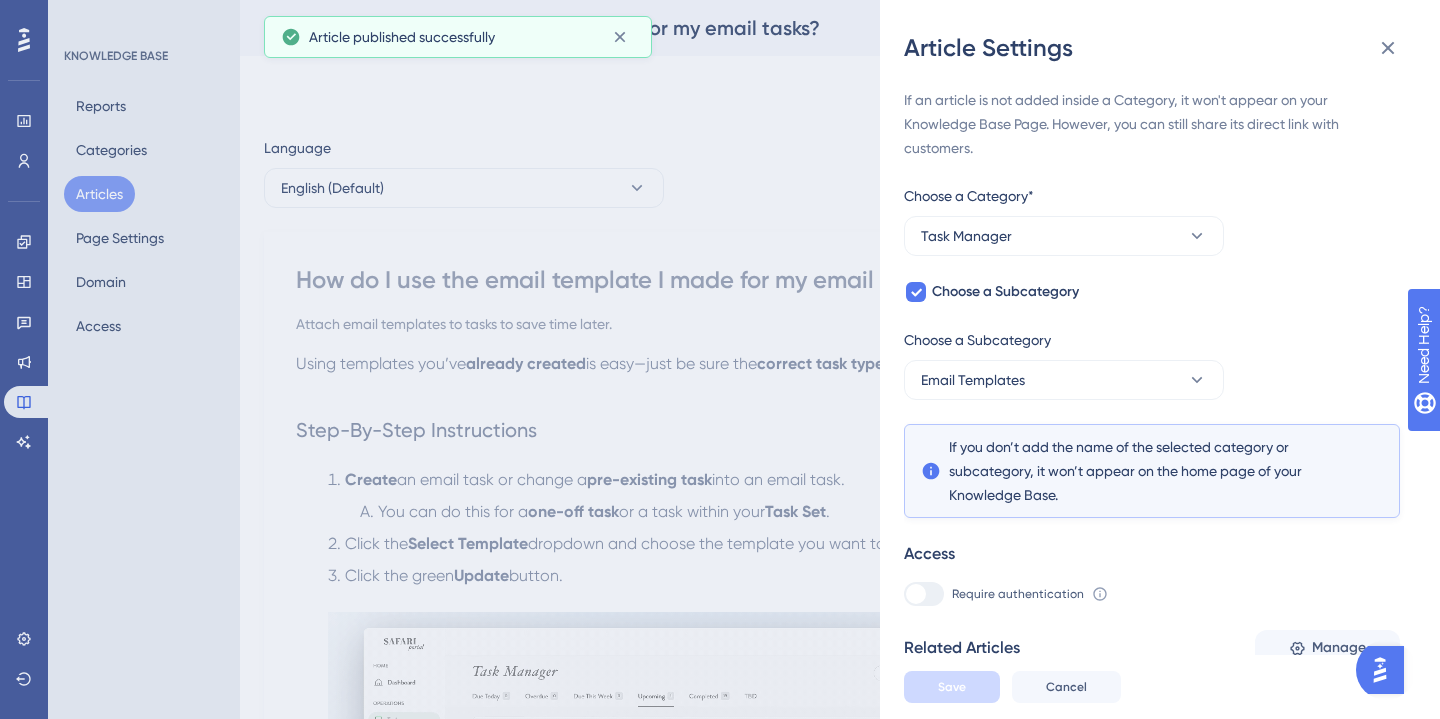 scroll, scrollTop: 275, scrollLeft: 0, axis: vertical 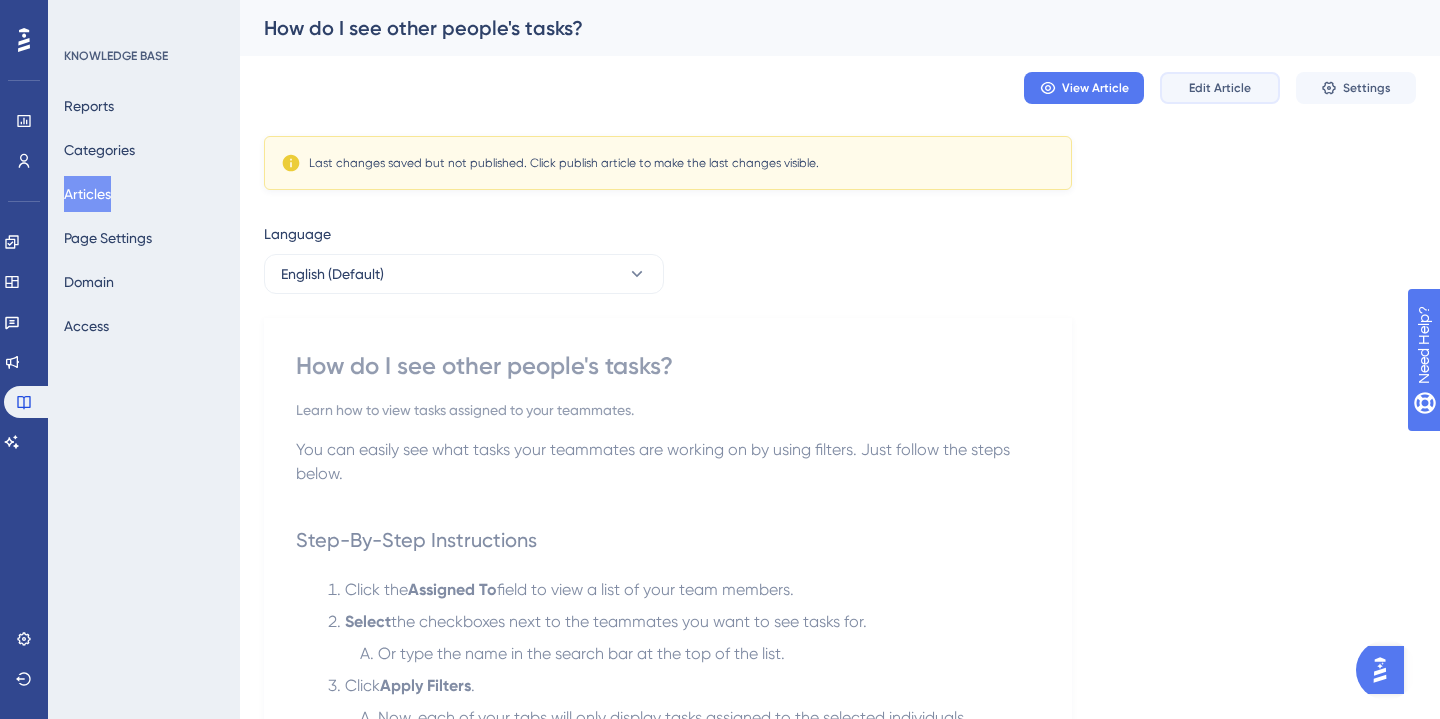 click on "Edit Article" at bounding box center (1220, 88) 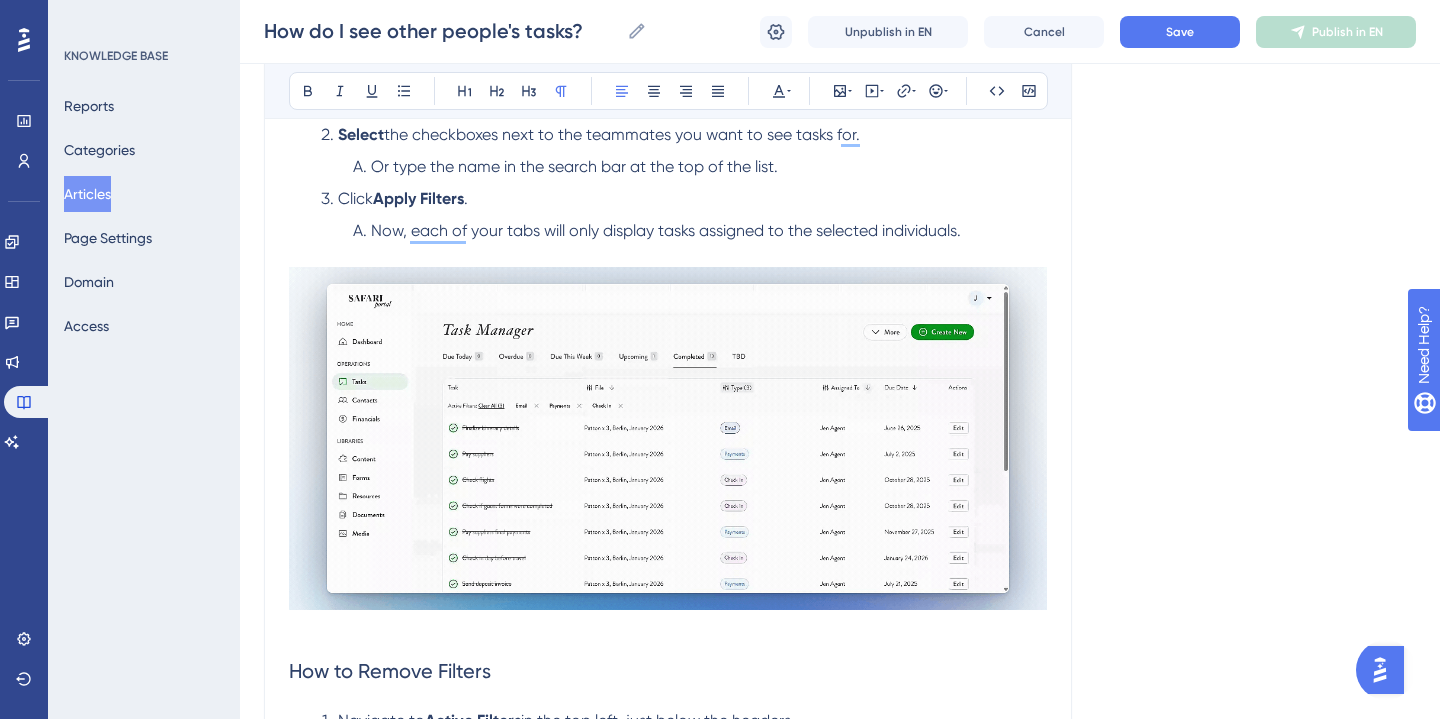 scroll, scrollTop: 475, scrollLeft: 0, axis: vertical 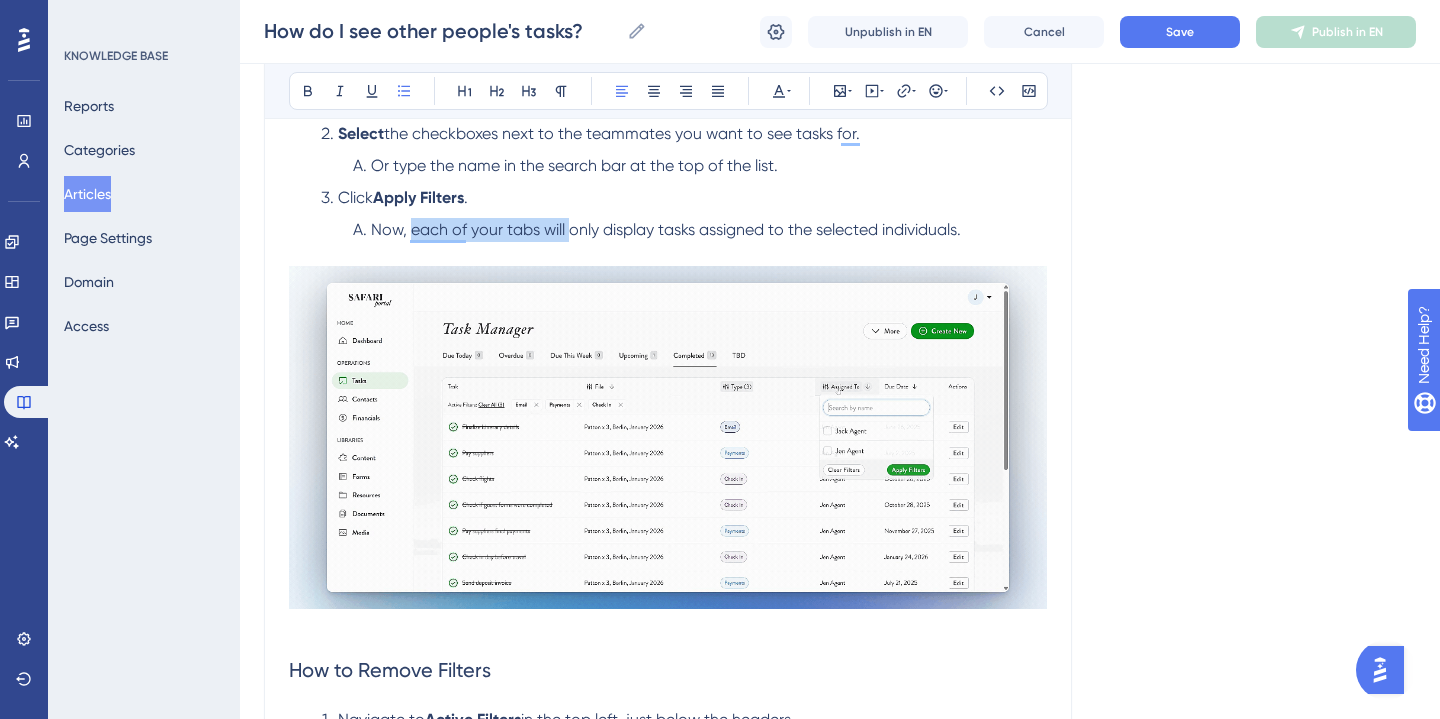 drag, startPoint x: 413, startPoint y: 231, endPoint x: 568, endPoint y: 233, distance: 155.01291 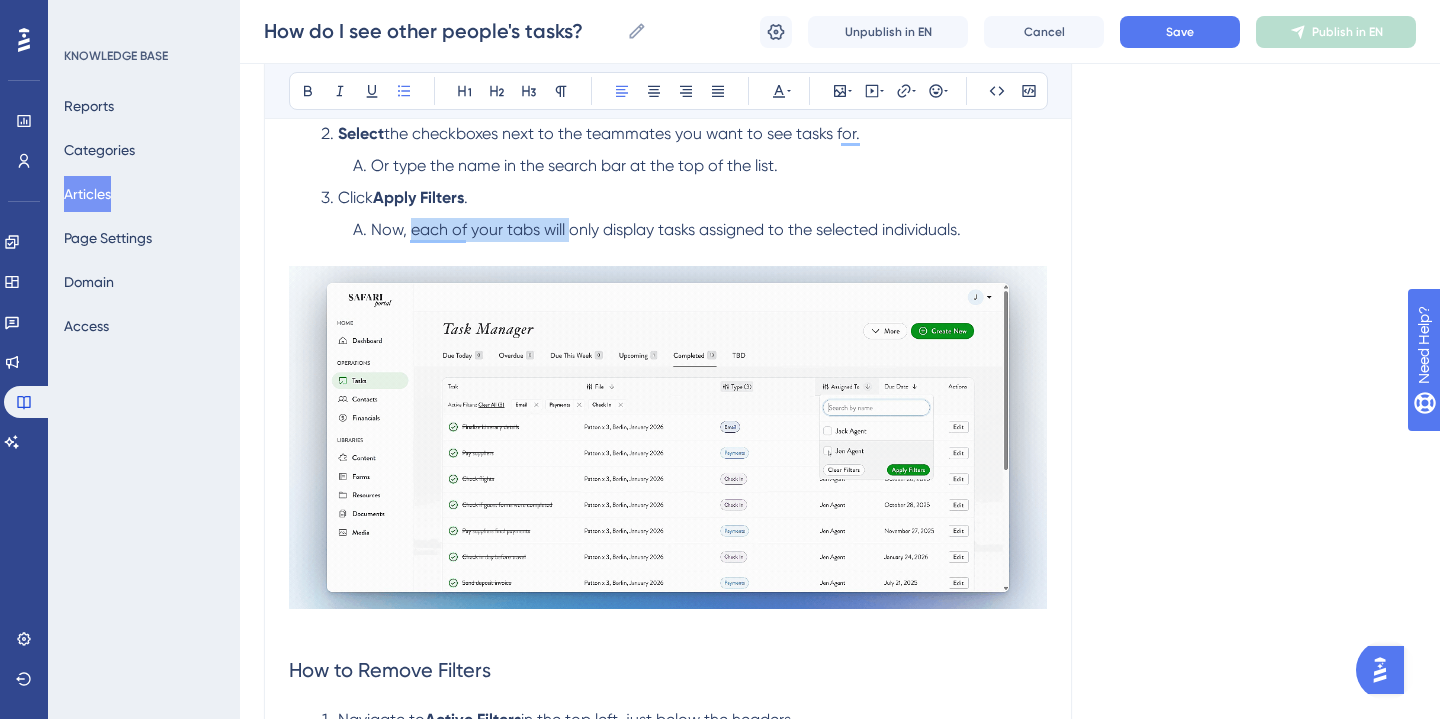 click on "Now, each of your tabs will only display tasks assigned to the selected individuals." at bounding box center (666, 229) 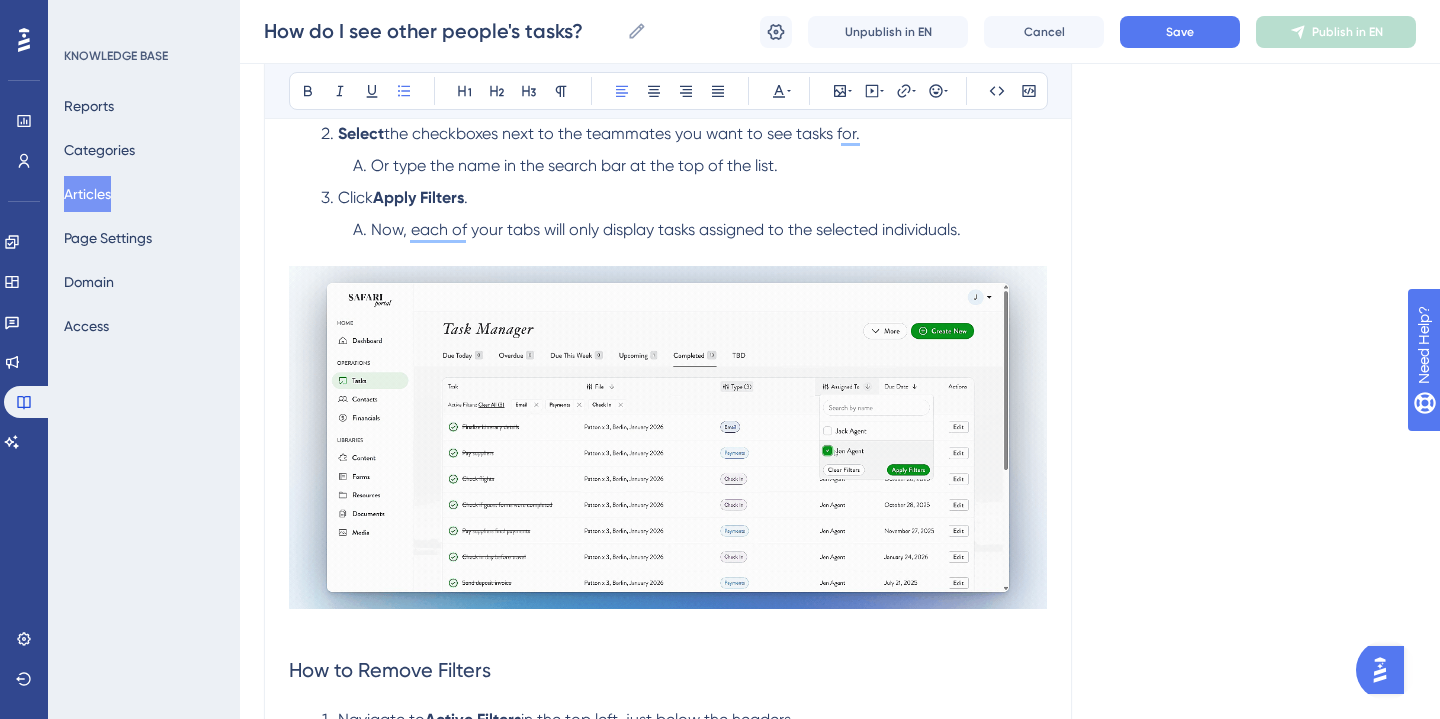 type 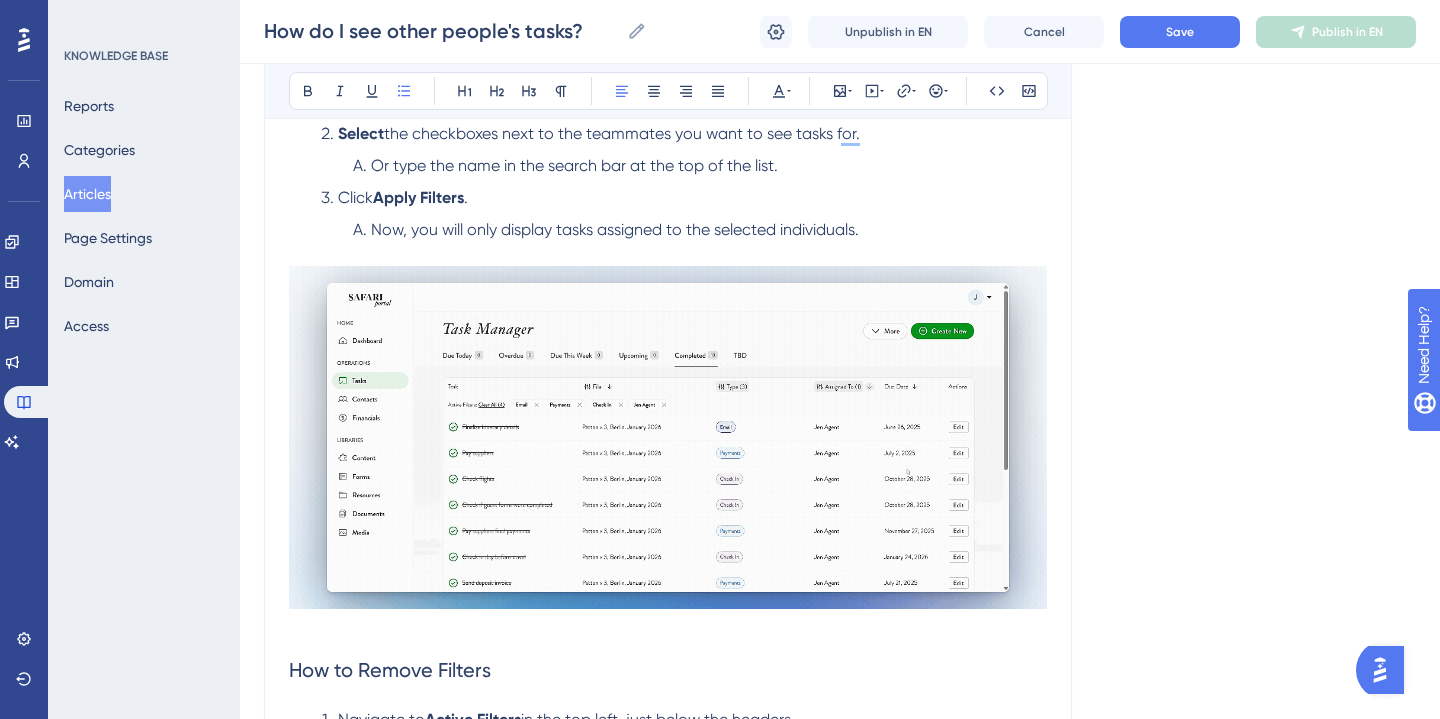 click on "Now, you will only display tasks assigned to the selected individuals." at bounding box center [615, 229] 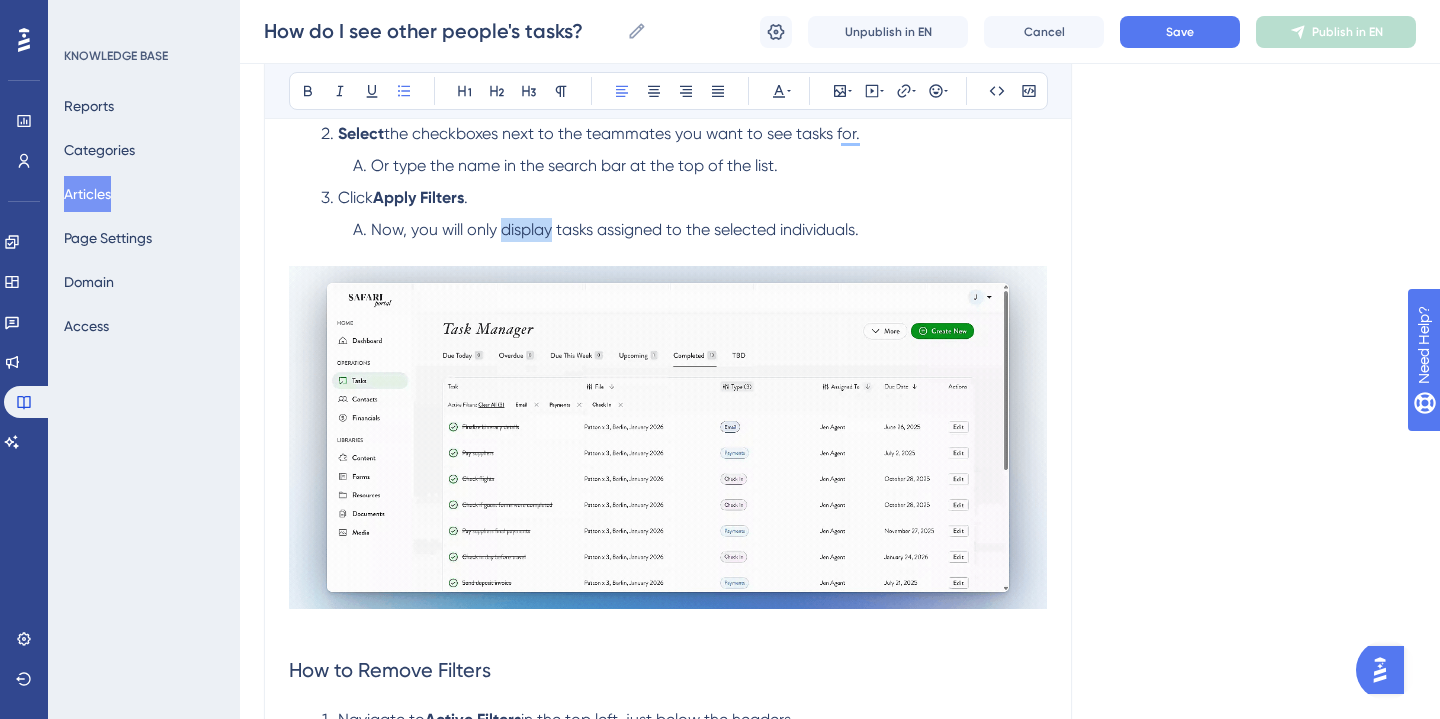 click on "Now, you will only display tasks assigned to the selected individuals." at bounding box center [615, 229] 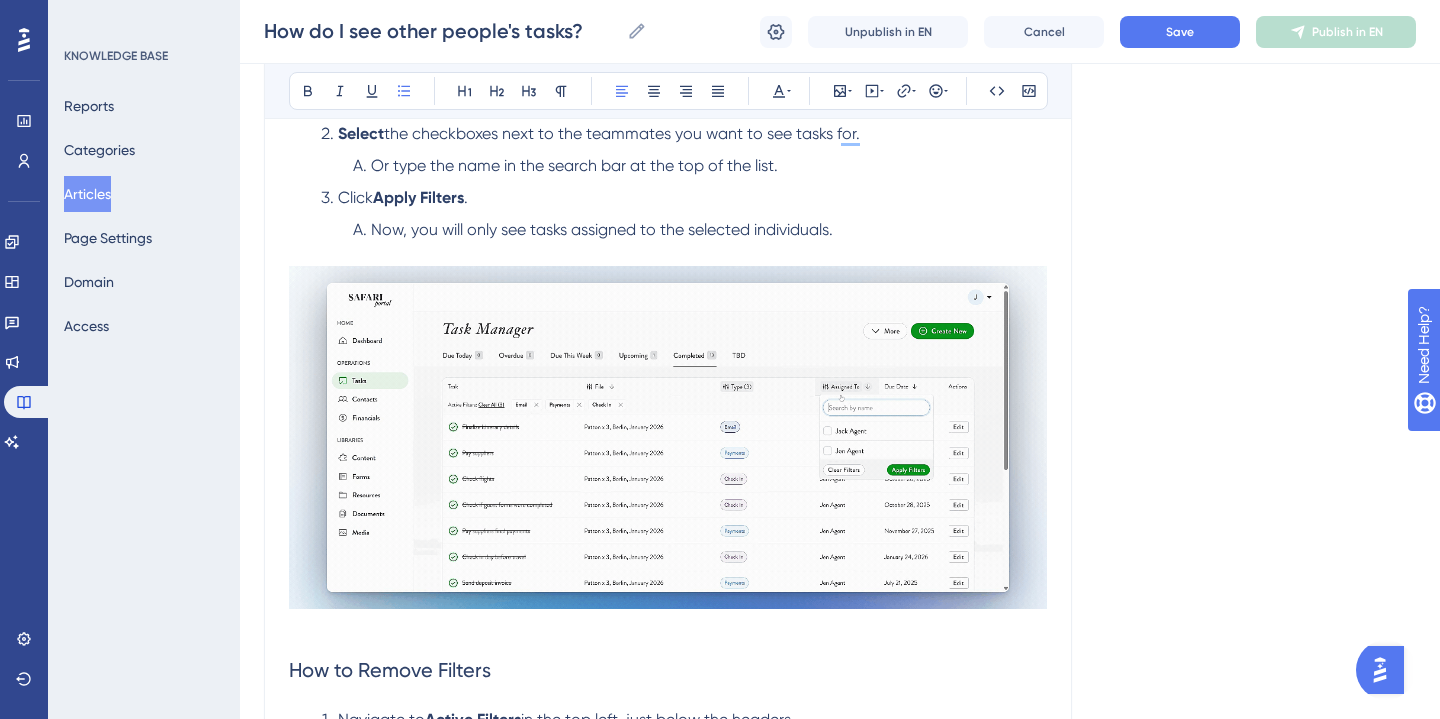 click on "Now, you will only see tasks assigned to the selected individuals." at bounding box center (700, 242) 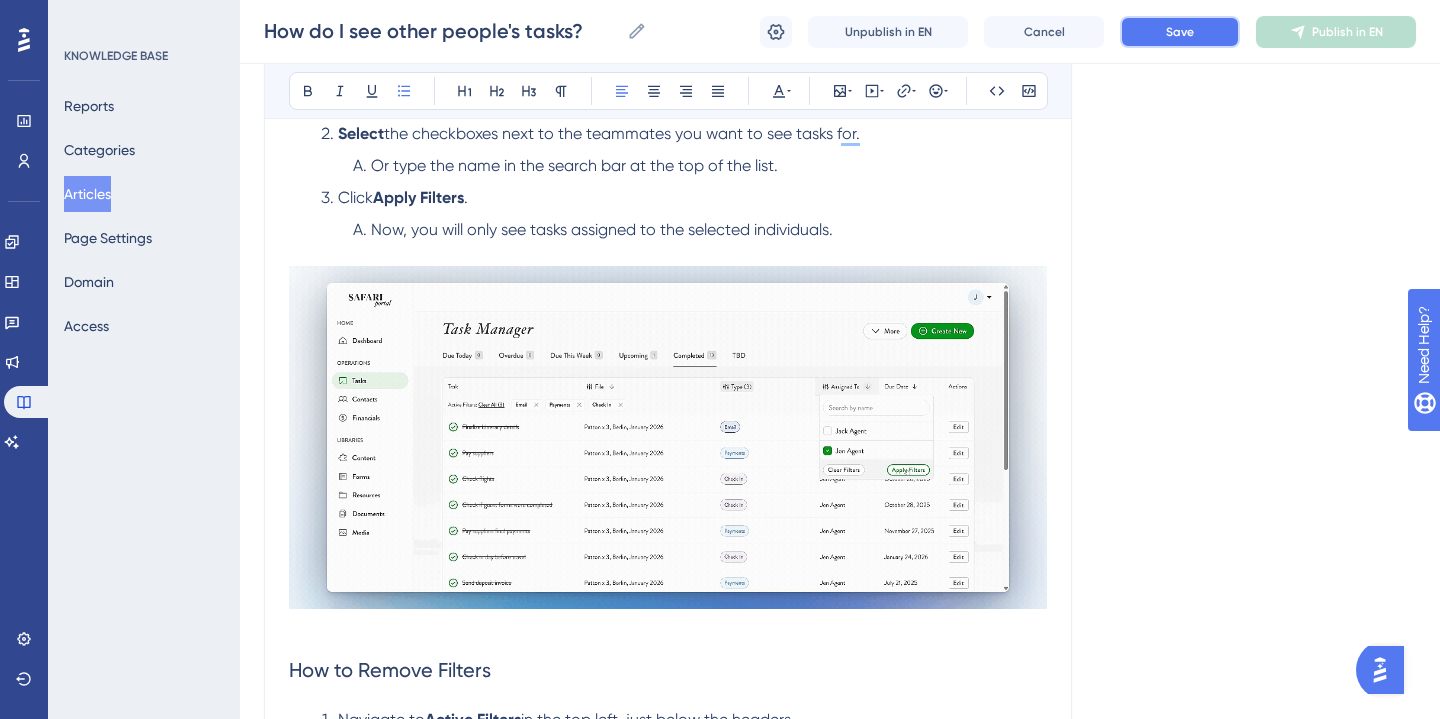 click on "Save" at bounding box center (1180, 32) 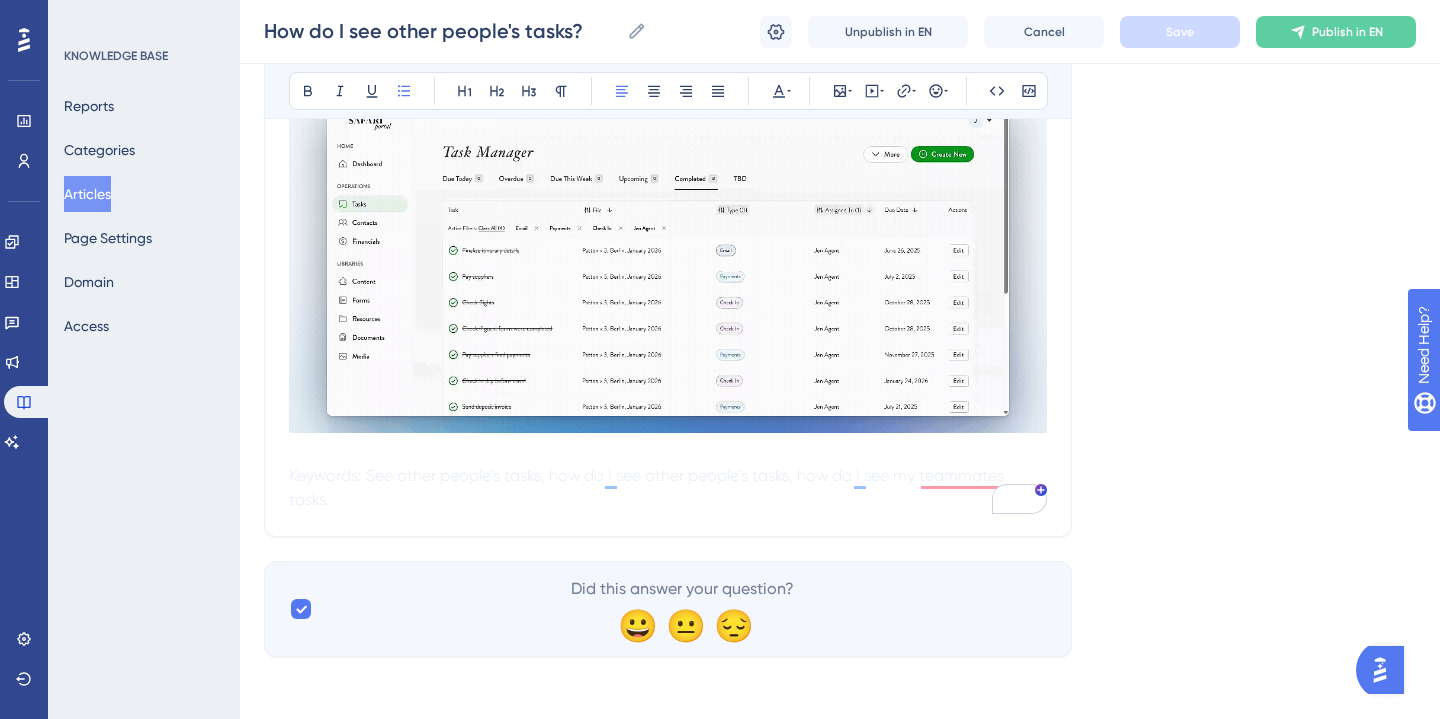scroll, scrollTop: 1210, scrollLeft: 0, axis: vertical 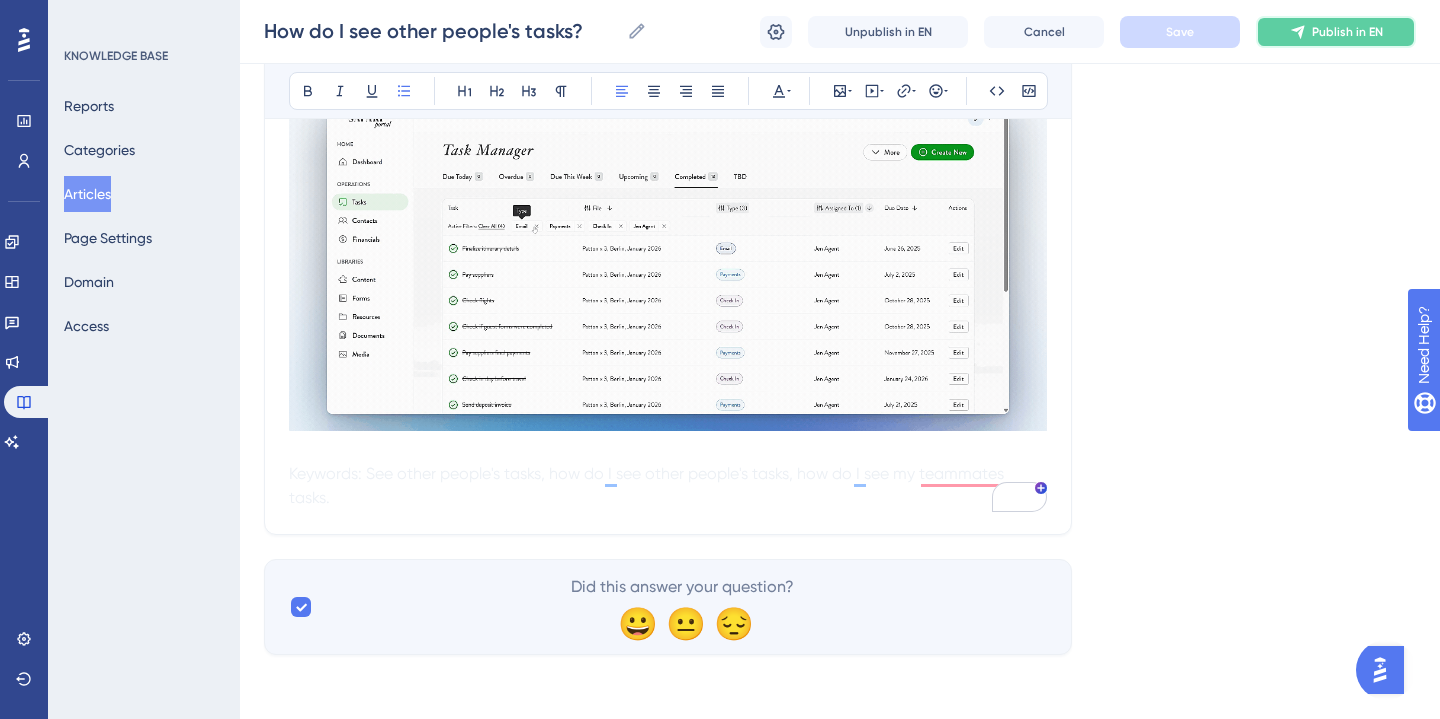 click on "Publish in EN" at bounding box center [1347, 32] 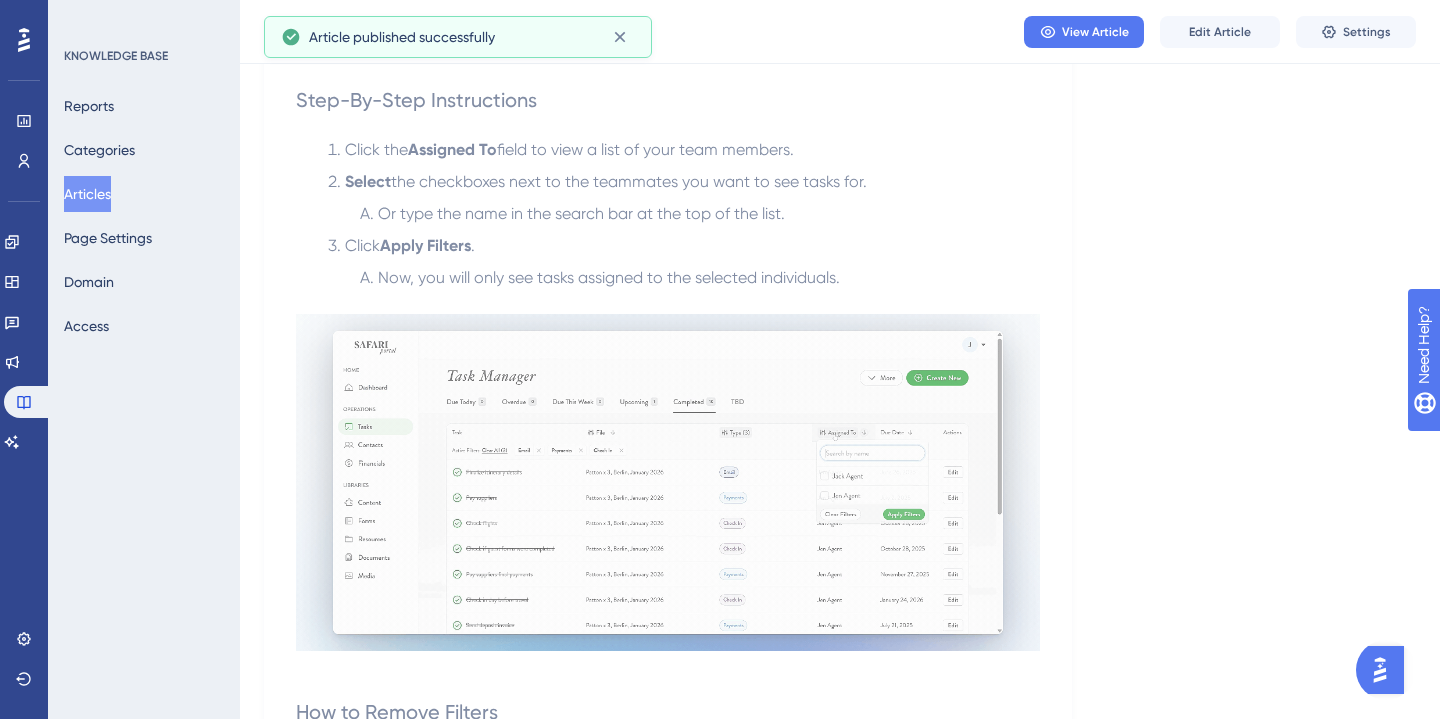 scroll, scrollTop: 0, scrollLeft: 0, axis: both 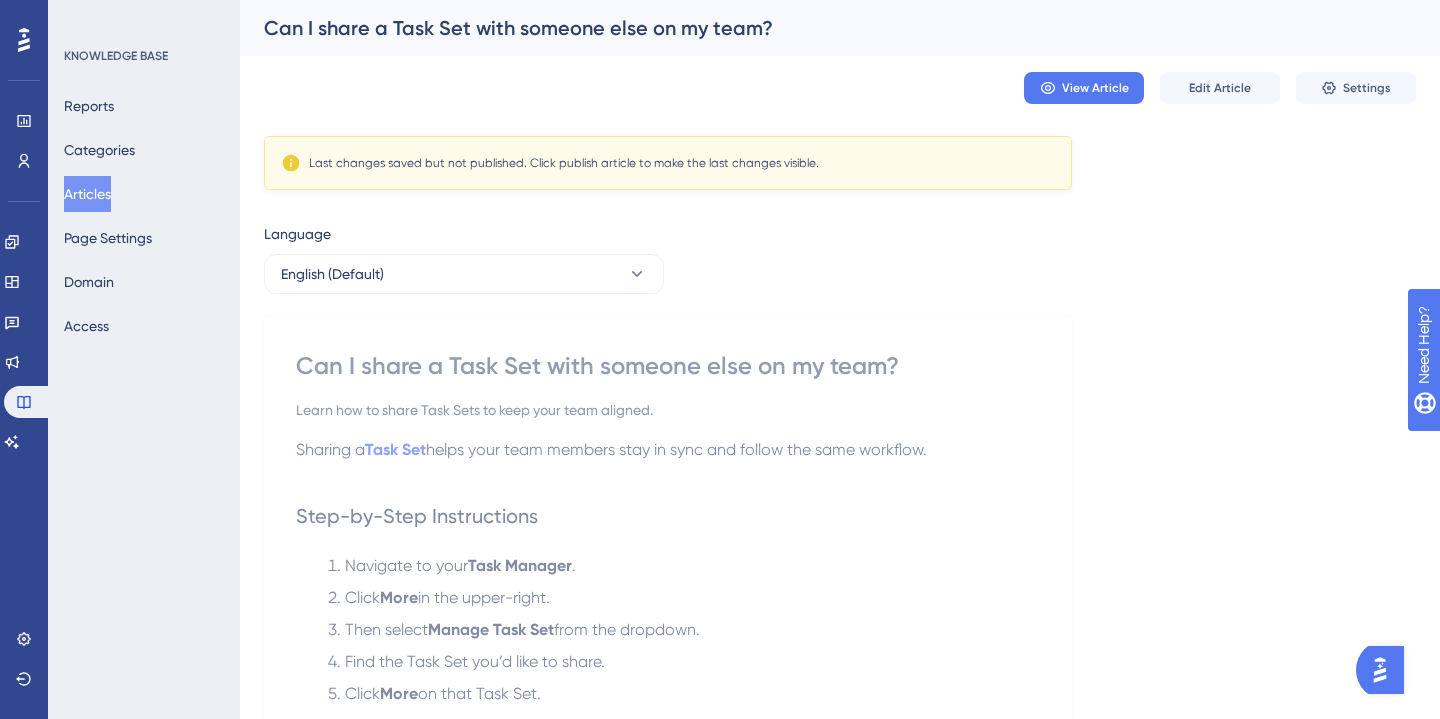 click on "View Article Edit Article Settings" at bounding box center (840, 88) 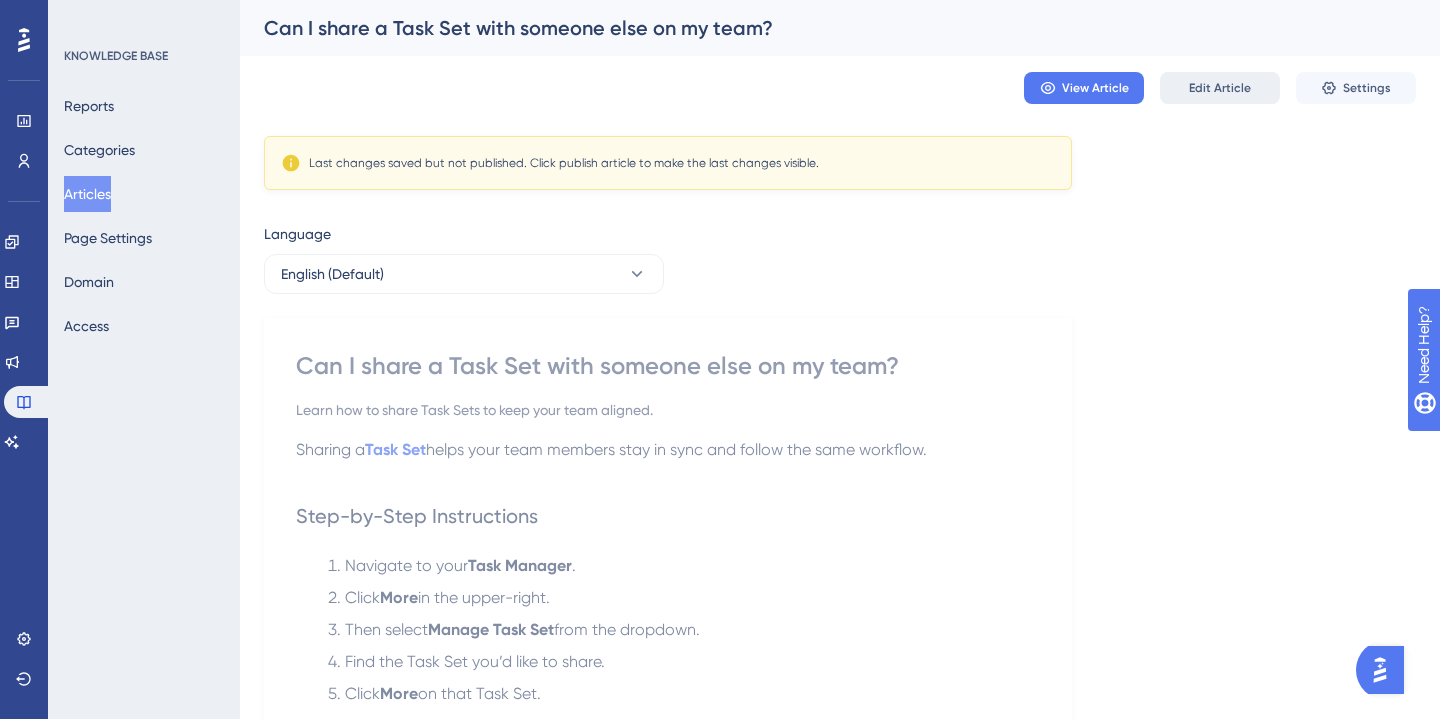 click on "Edit Article" at bounding box center (1220, 88) 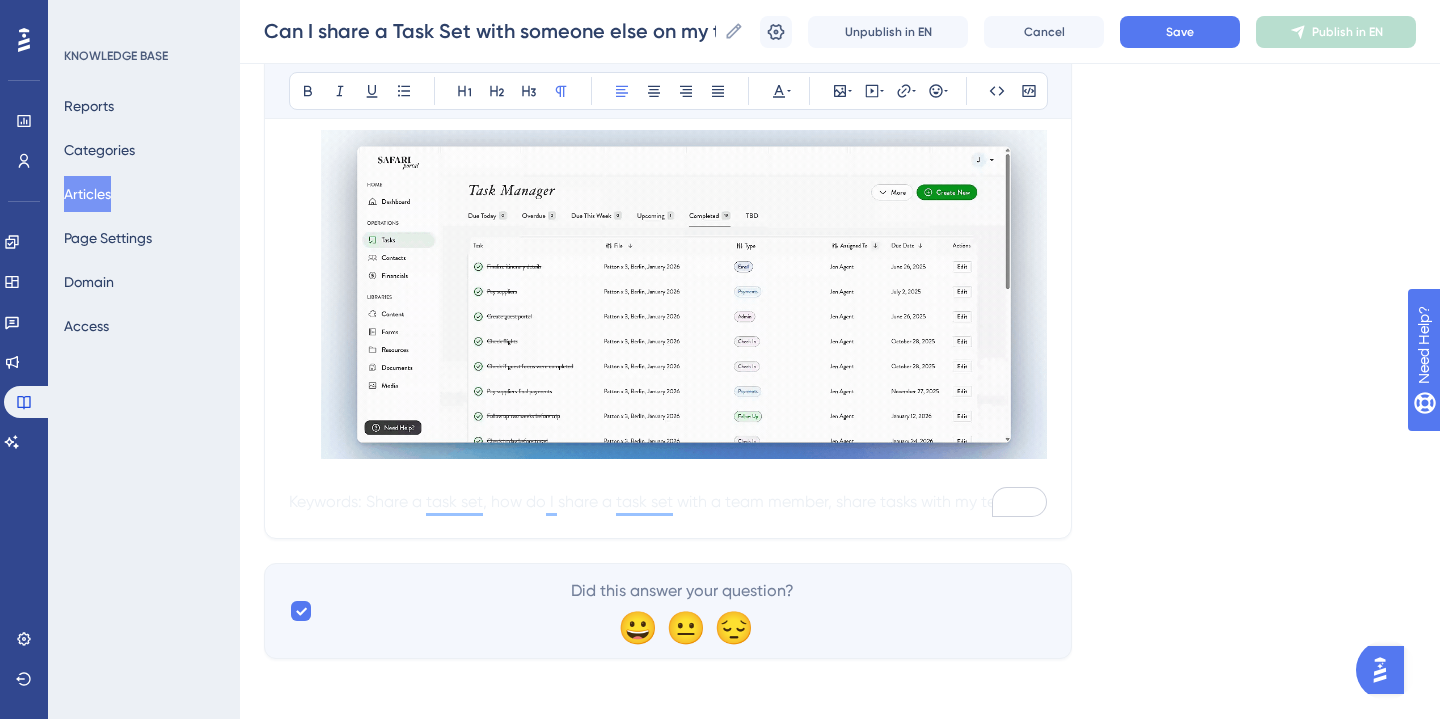 scroll, scrollTop: 690, scrollLeft: 0, axis: vertical 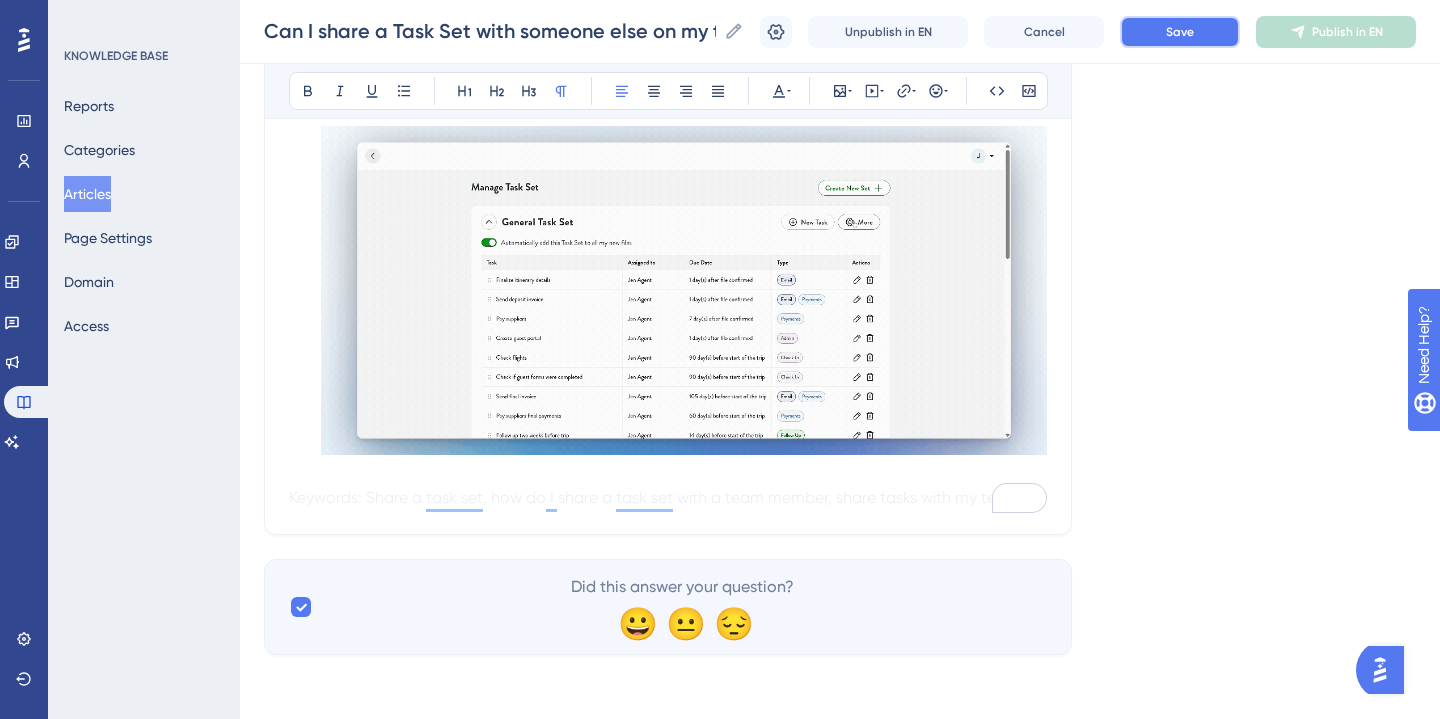 click on "Save" at bounding box center (1180, 32) 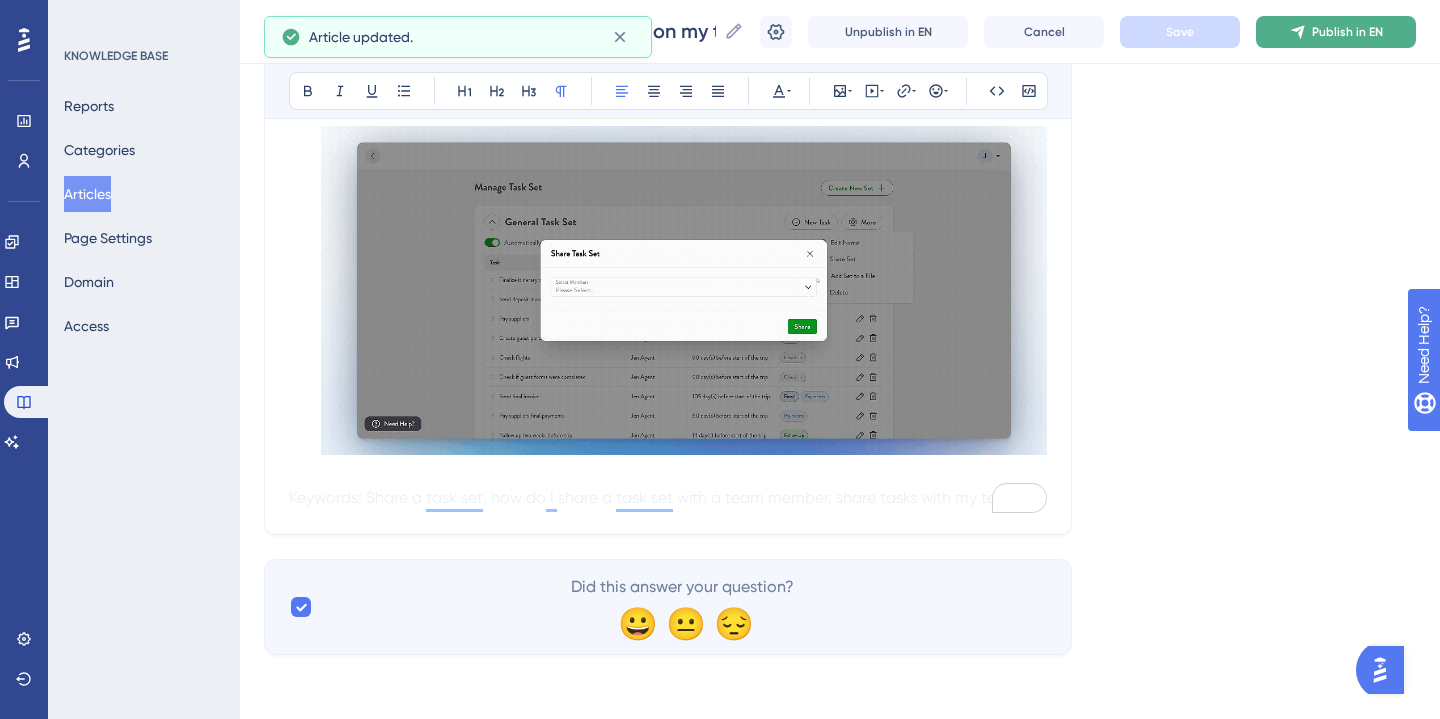 click on "Publish in EN" at bounding box center [1347, 32] 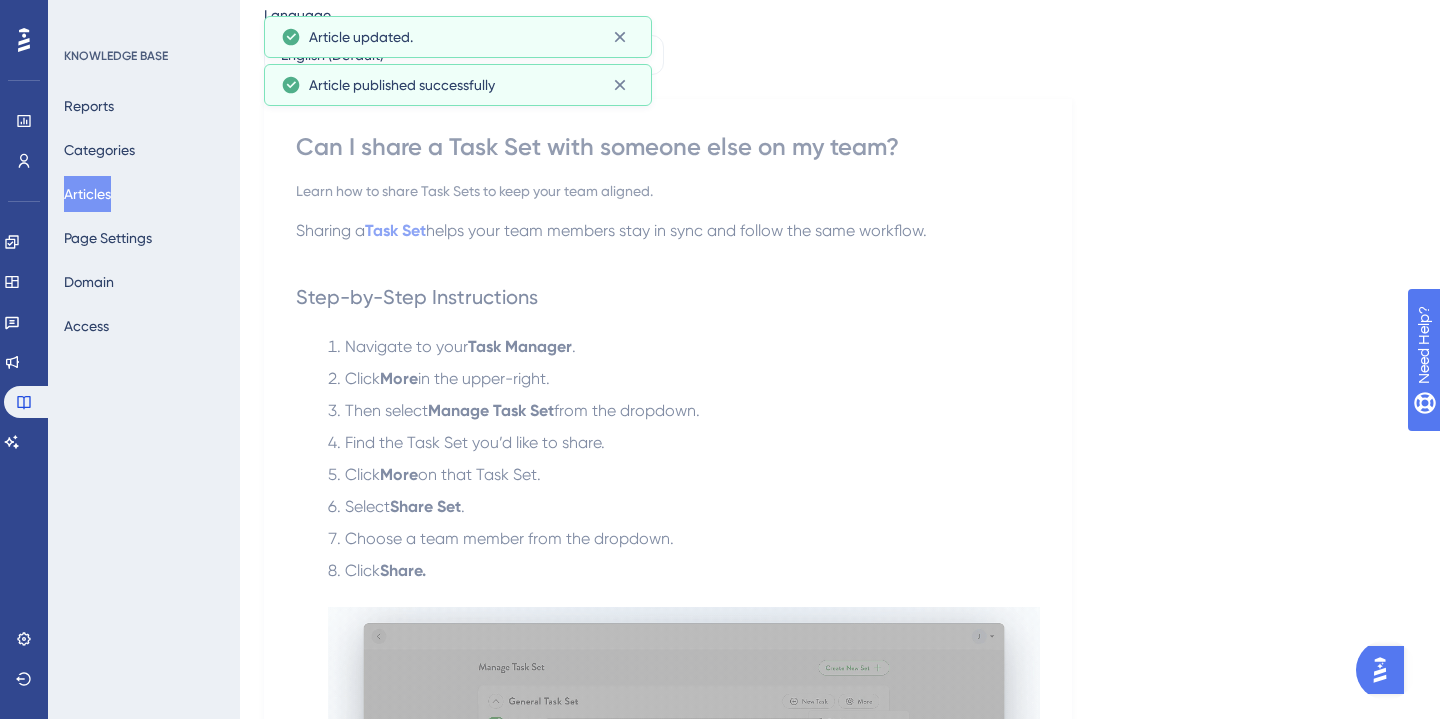scroll, scrollTop: 0, scrollLeft: 0, axis: both 